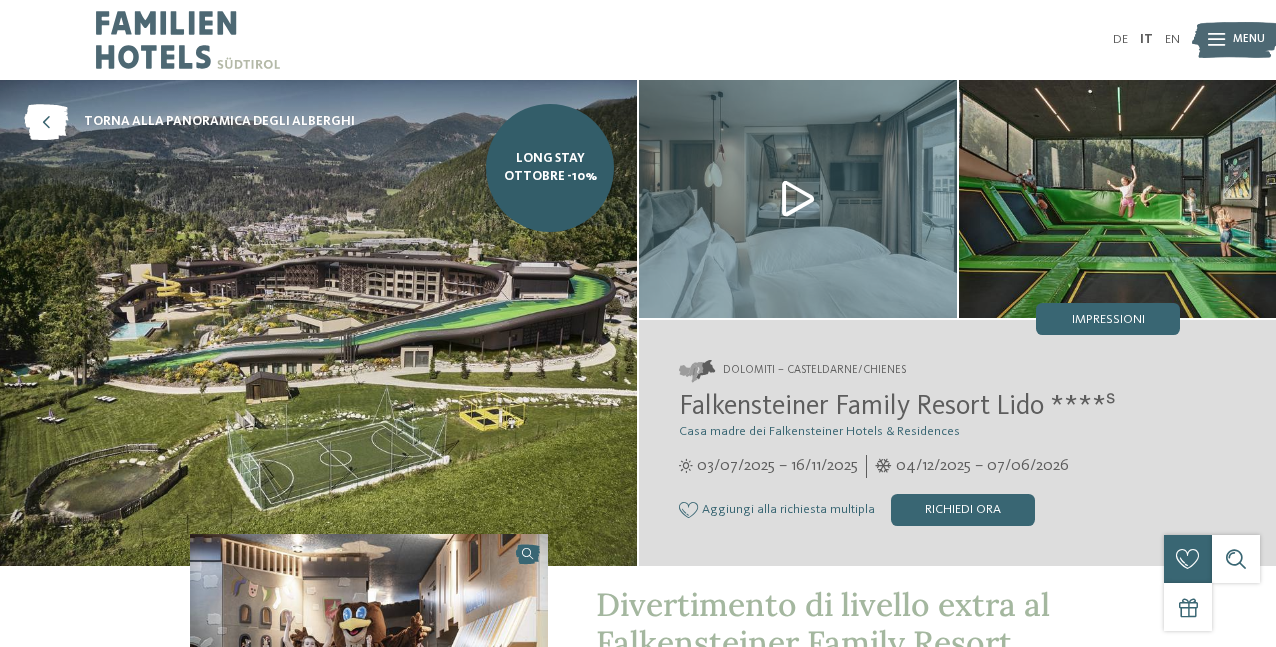 scroll, scrollTop: 0, scrollLeft: 0, axis: both 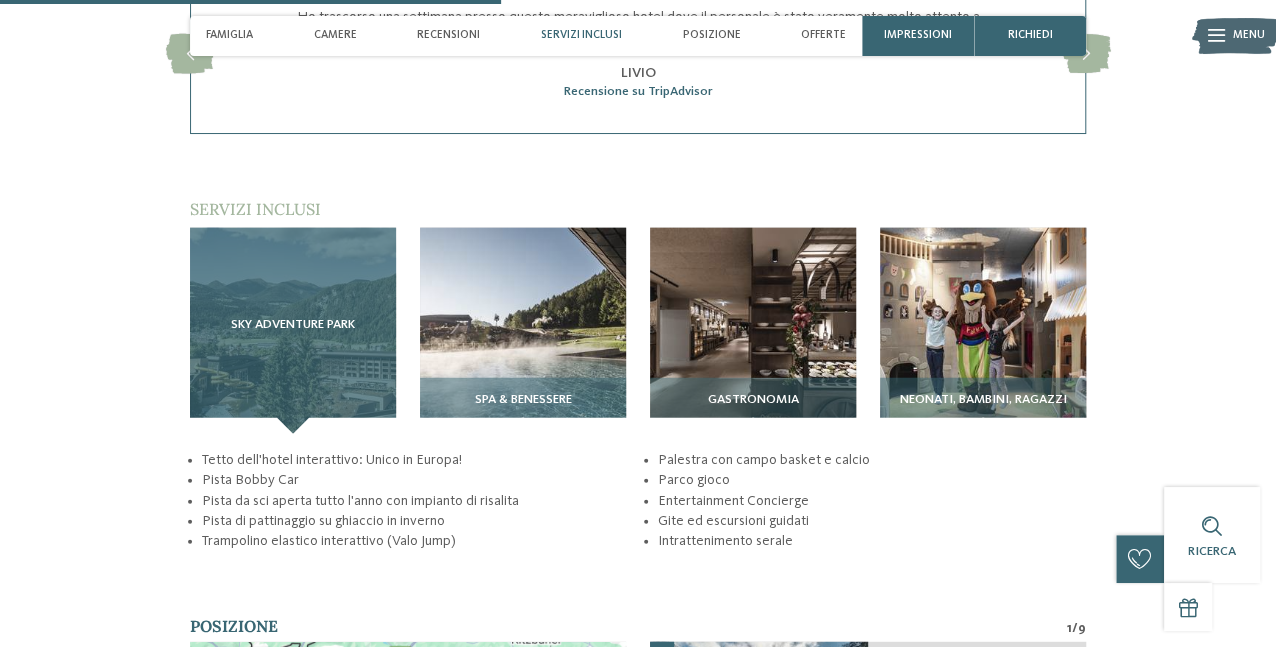 click on "Sky Adventure Park" at bounding box center (293, 331) 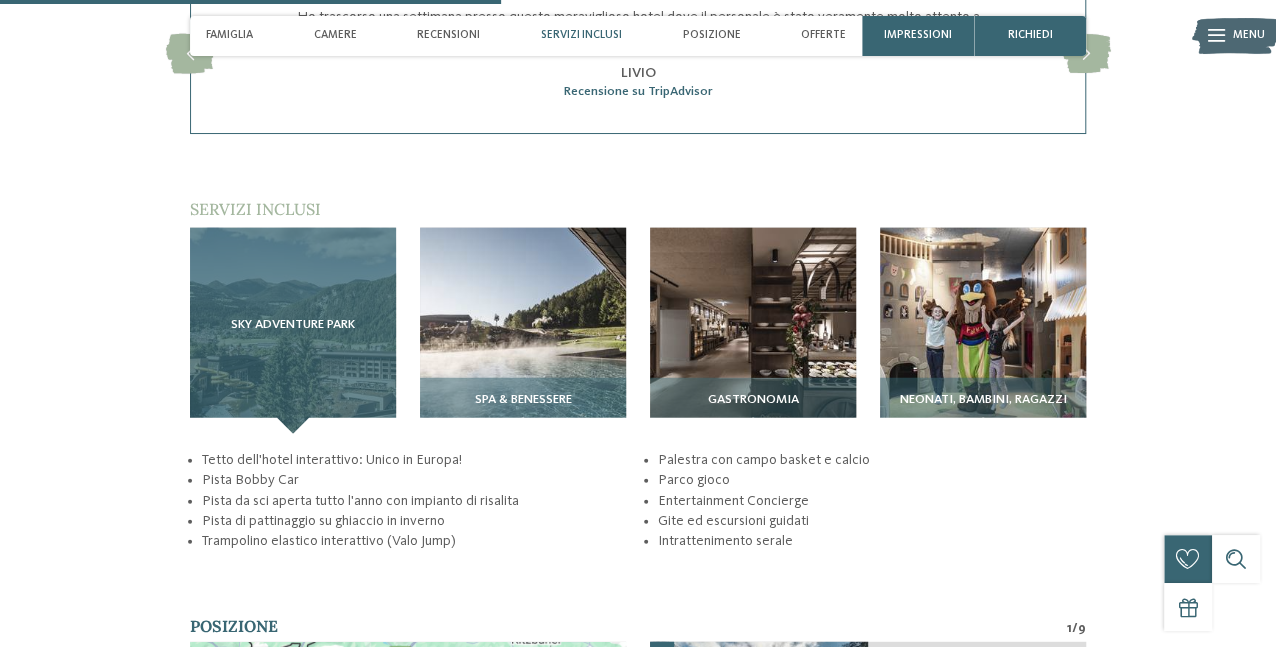 click on "Sky Adventure Park" at bounding box center [293, 331] 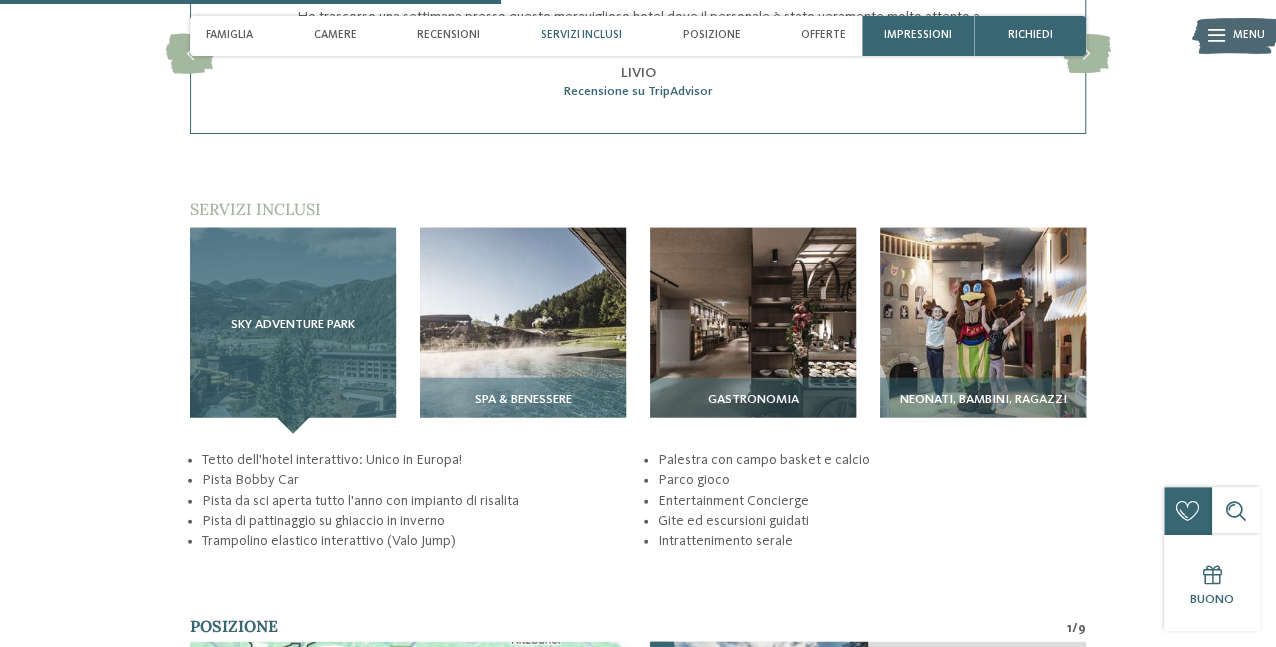click on "Sky Adventure Park" at bounding box center (293, 331) 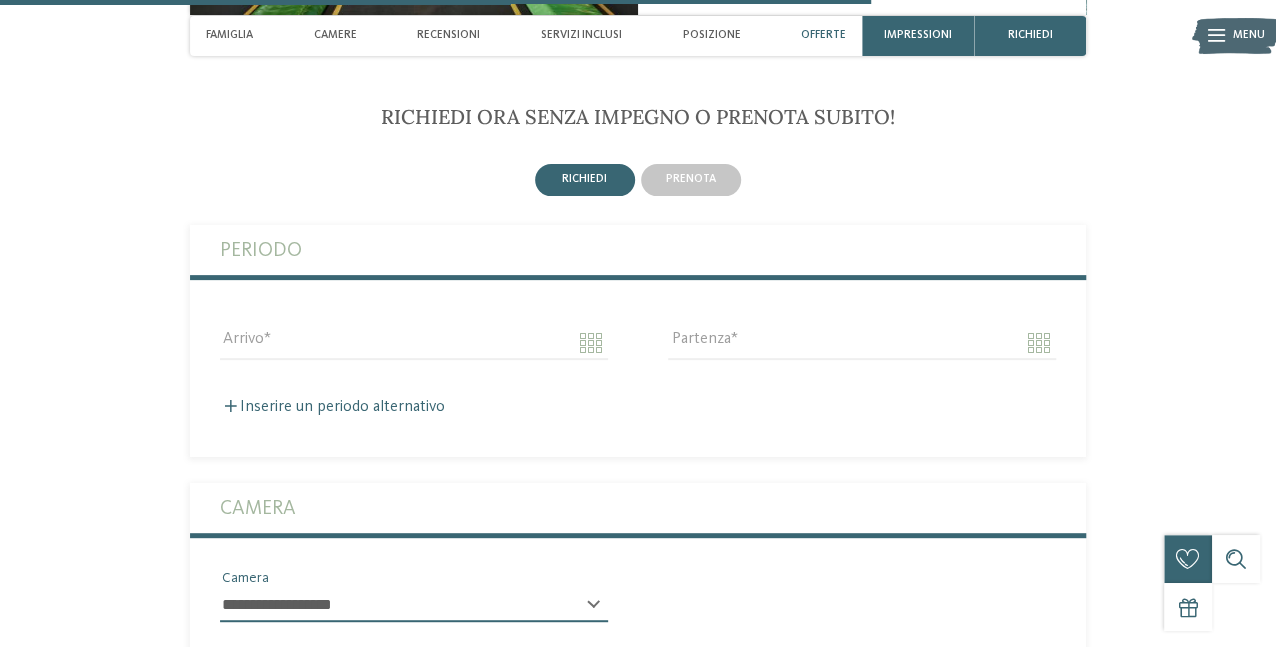 scroll, scrollTop: 4100, scrollLeft: 0, axis: vertical 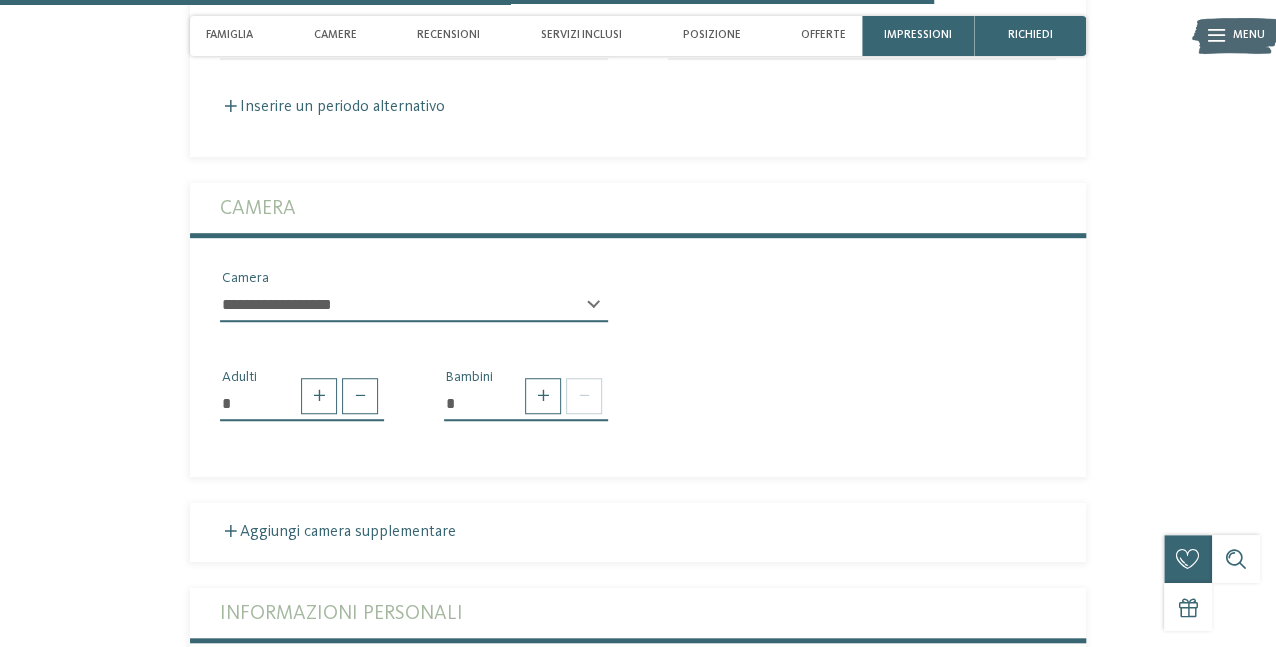 click on "**********" at bounding box center [414, 305] 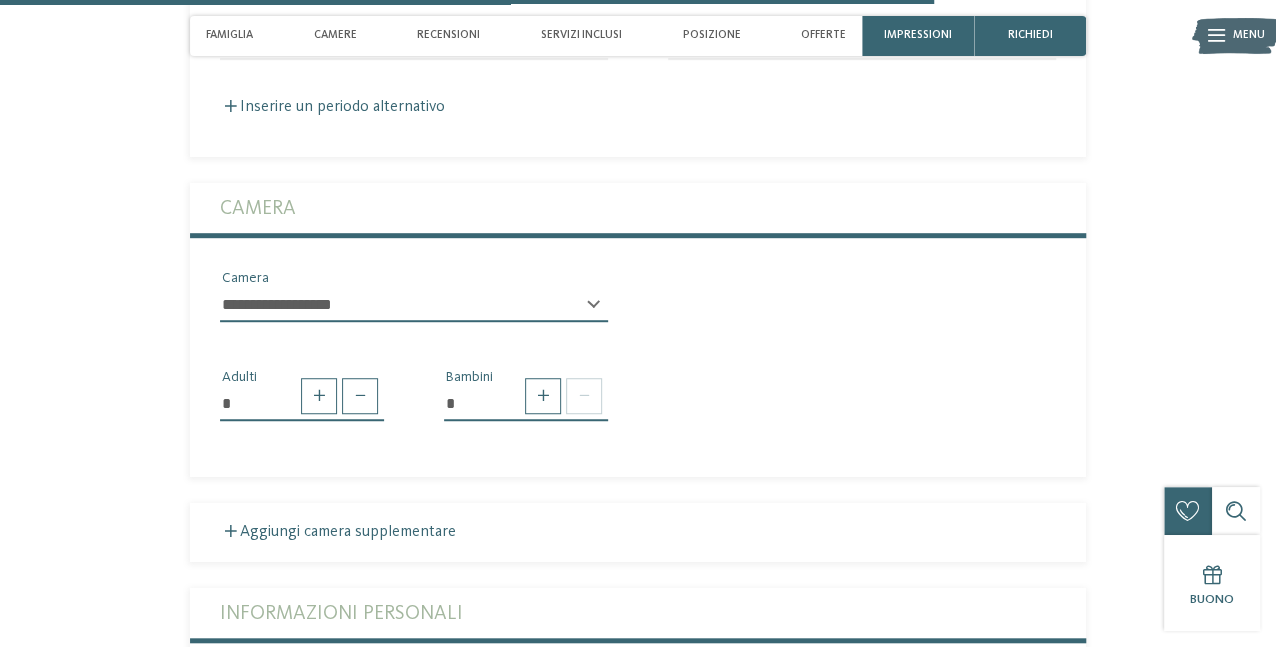 click on "**********" at bounding box center (414, 305) 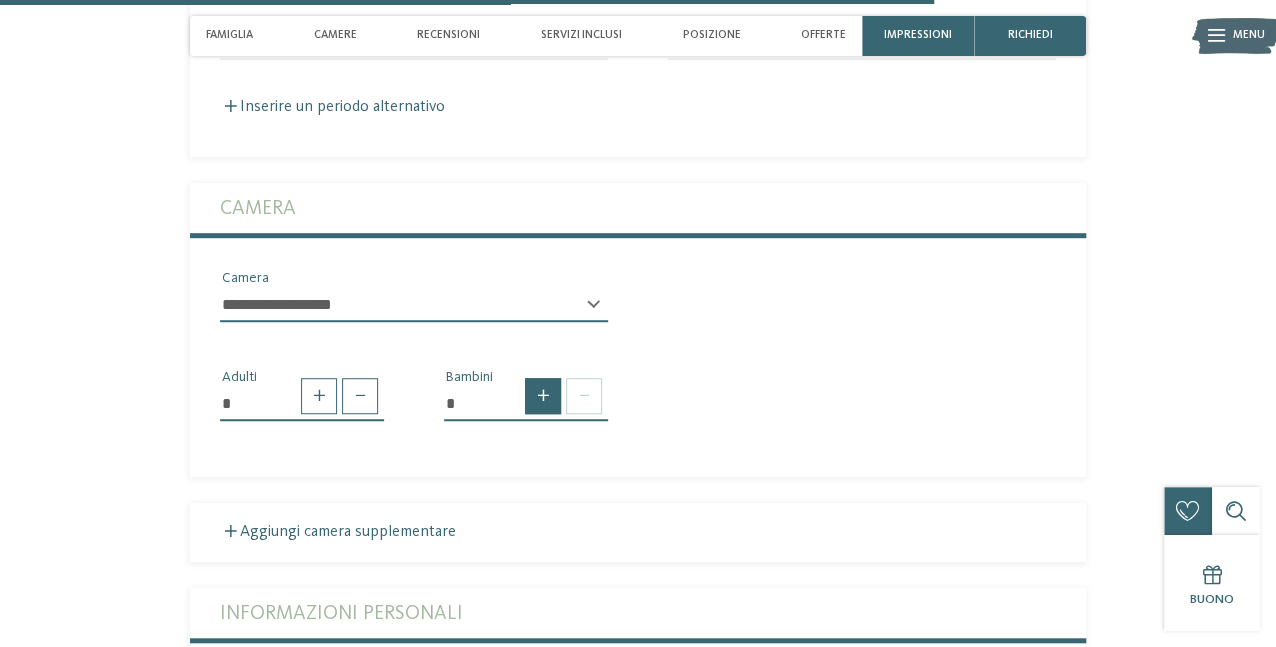 click at bounding box center [543, 396] 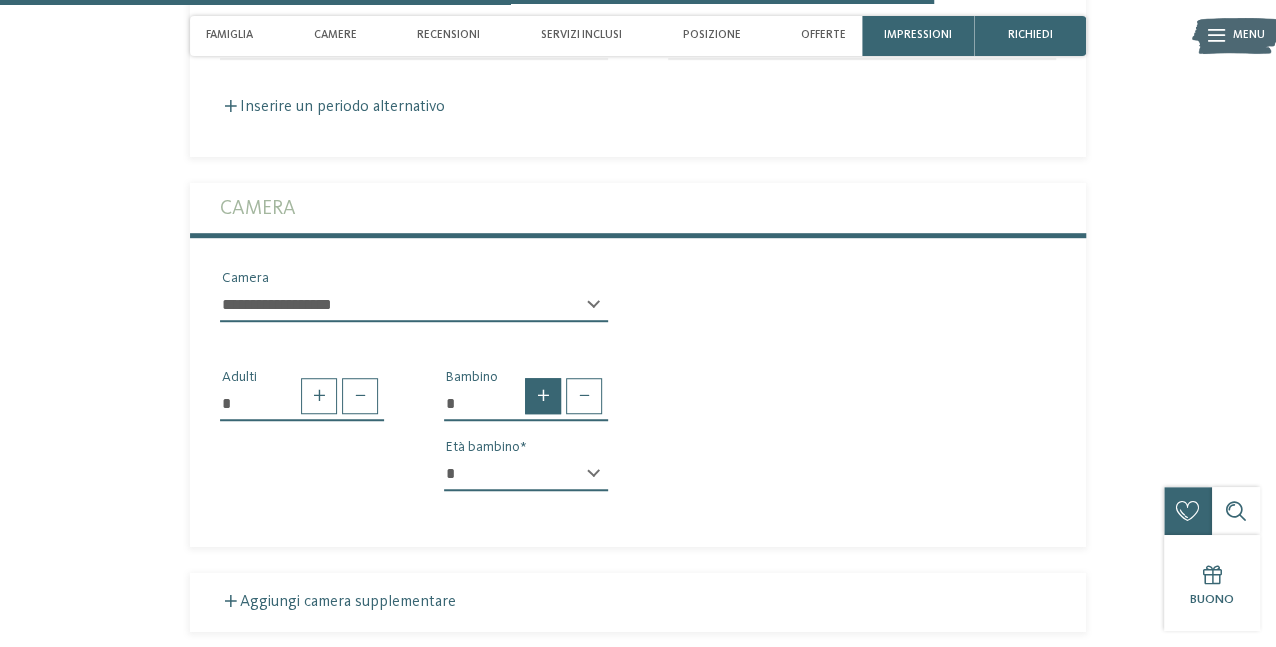 click at bounding box center (543, 396) 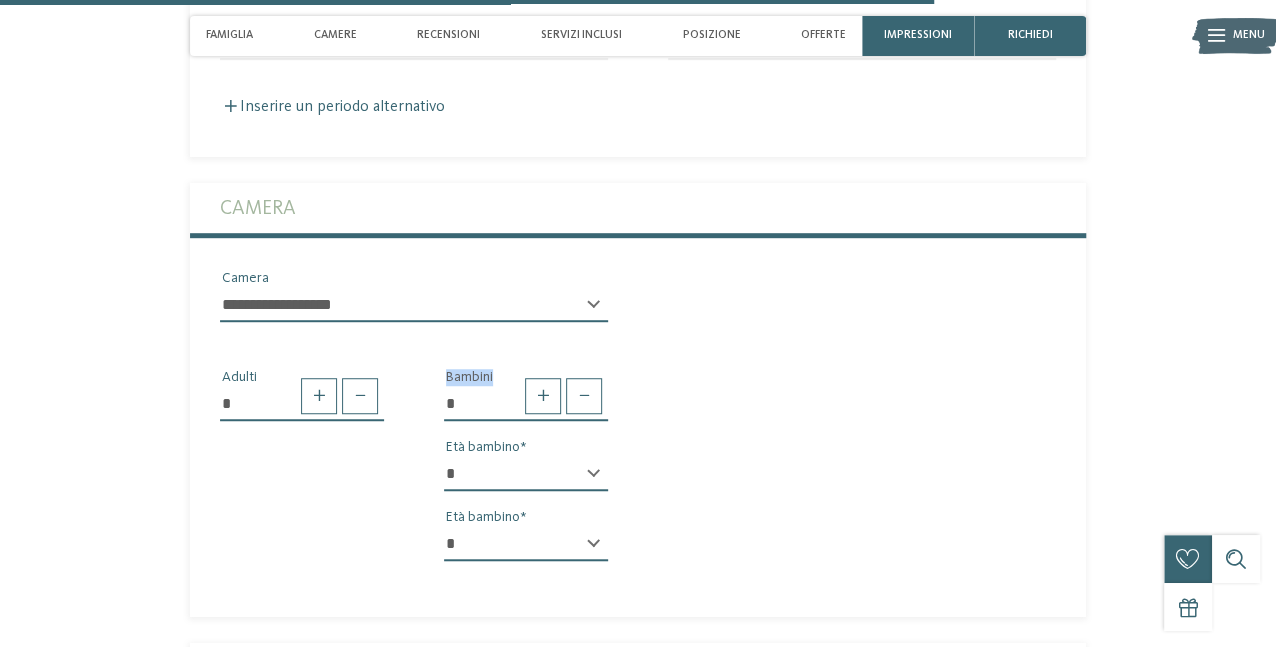 click on "* * * * * * * * * * * ** ** ** ** ** ** ** **" at bounding box center [526, 474] 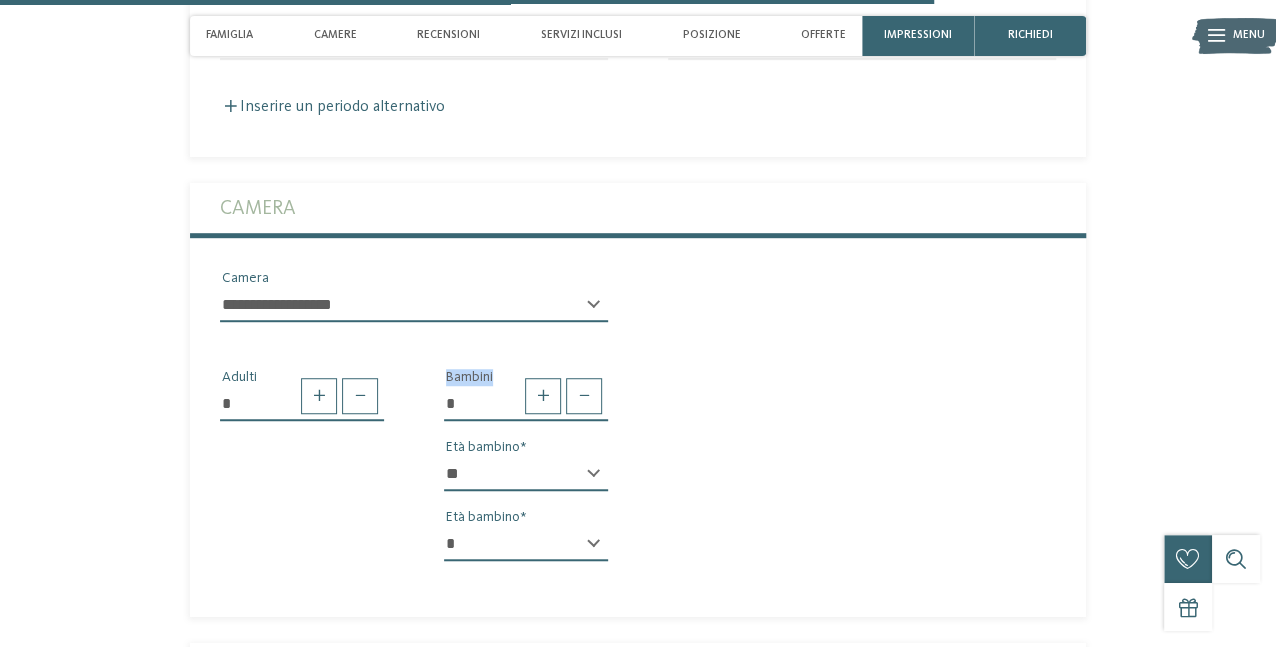 click on "* * * * * * * * * * * ** ** ** ** ** ** ** **" at bounding box center [526, 474] 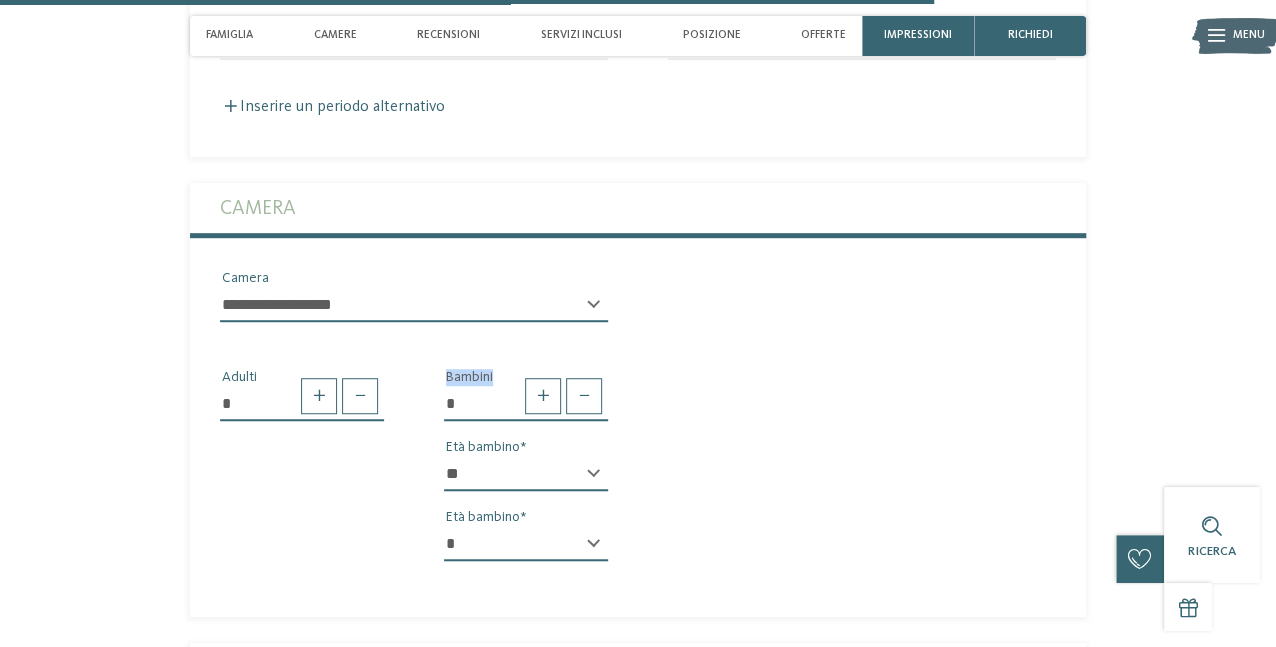 click on "* * * * * * * * * * * ** ** ** ** ** ** ** **" at bounding box center [526, 544] 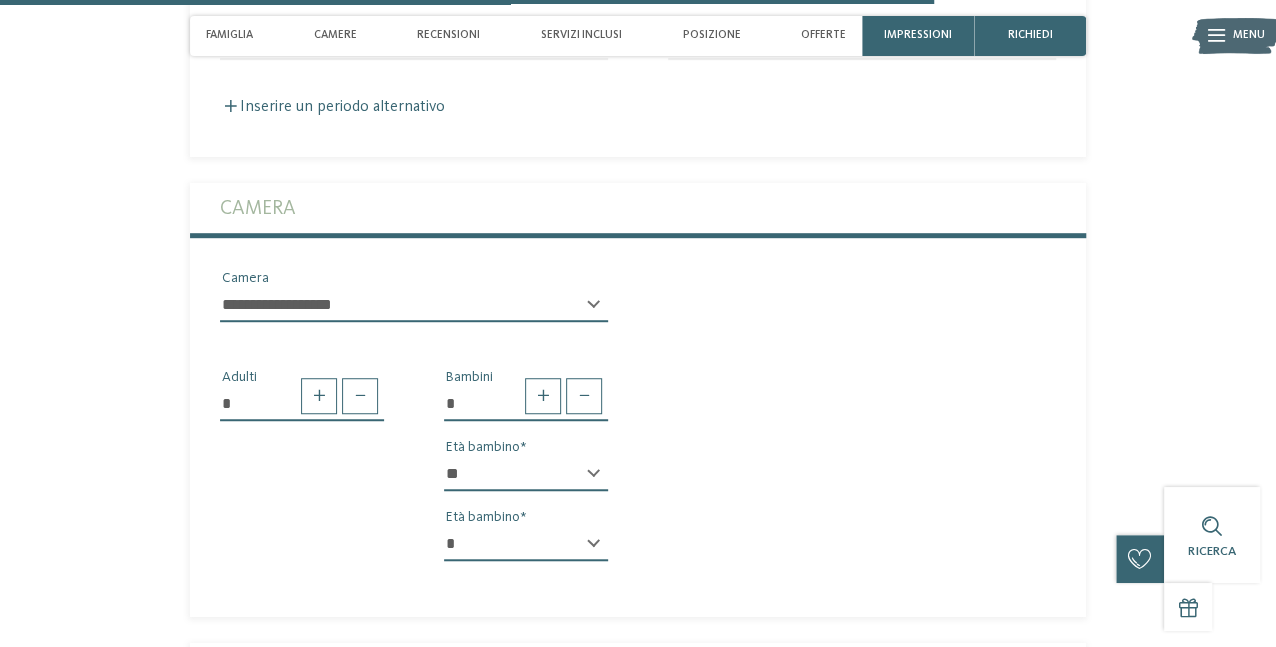 drag, startPoint x: 924, startPoint y: 464, endPoint x: 892, endPoint y: 454, distance: 33.526108 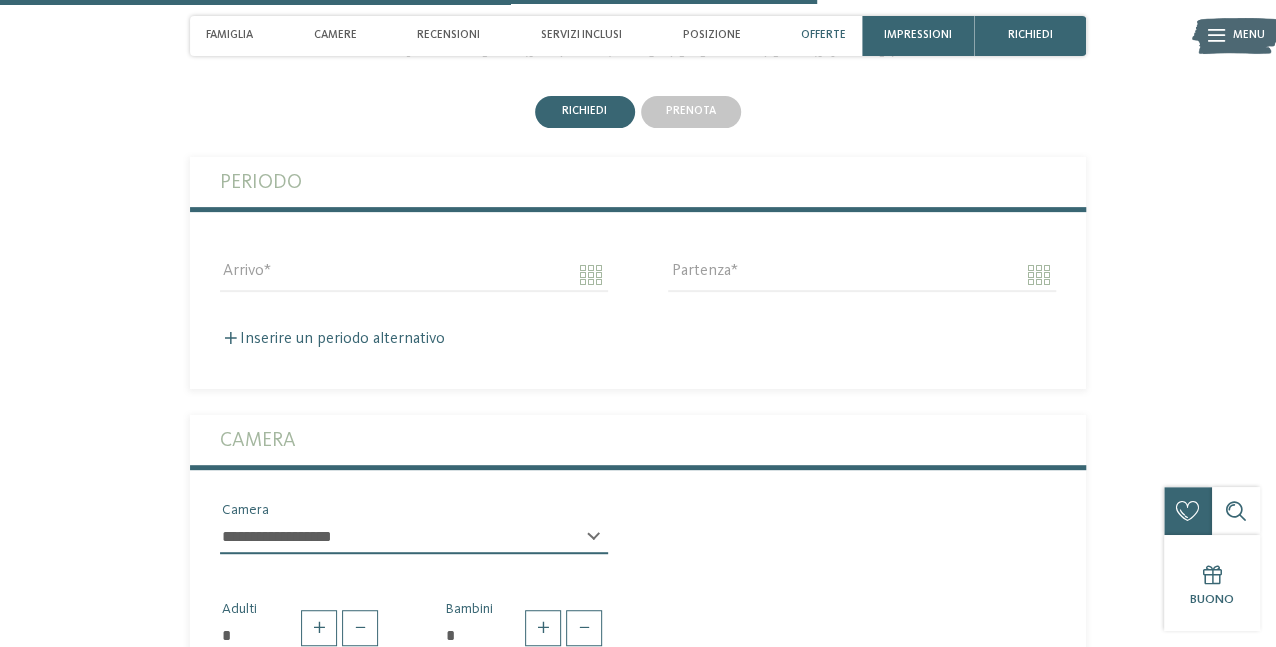 scroll, scrollTop: 3700, scrollLeft: 0, axis: vertical 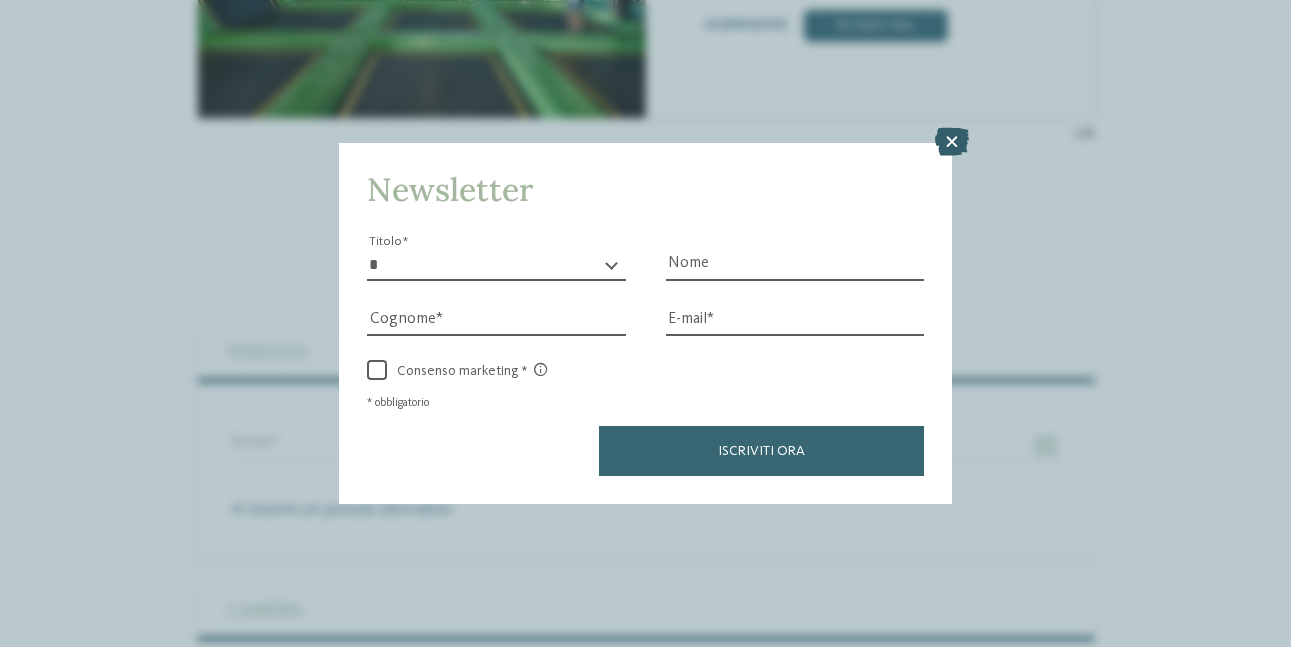 click at bounding box center [952, 142] 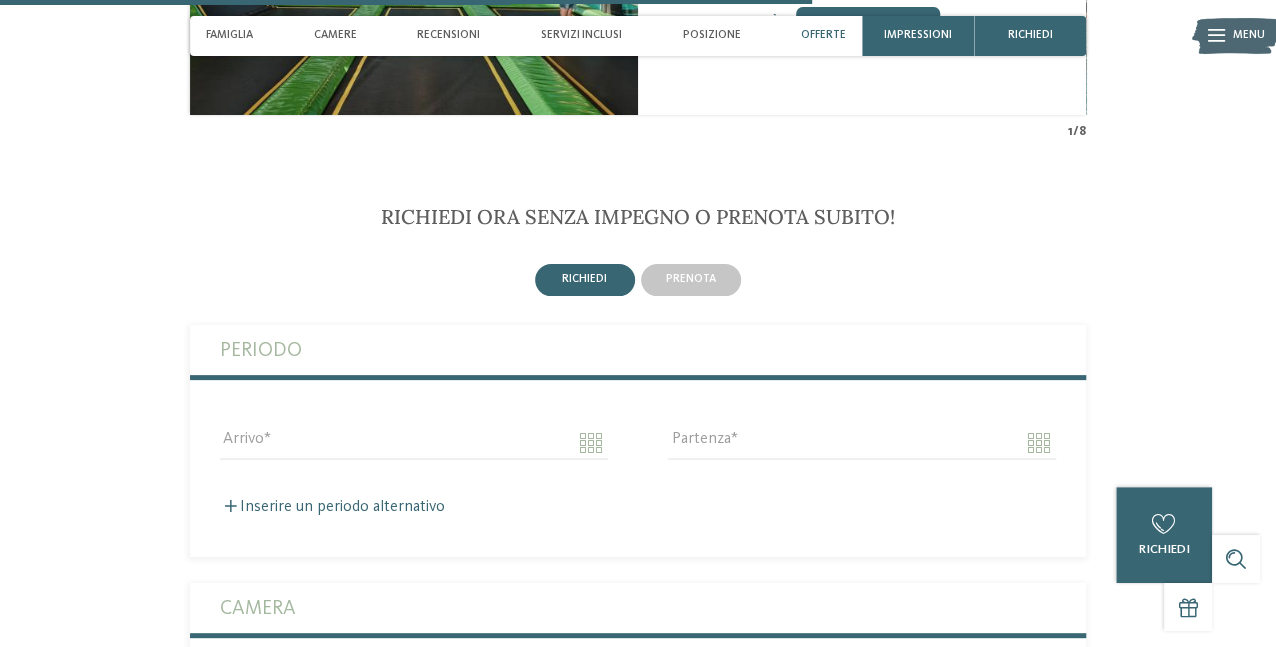 scroll, scrollTop: 3399, scrollLeft: 0, axis: vertical 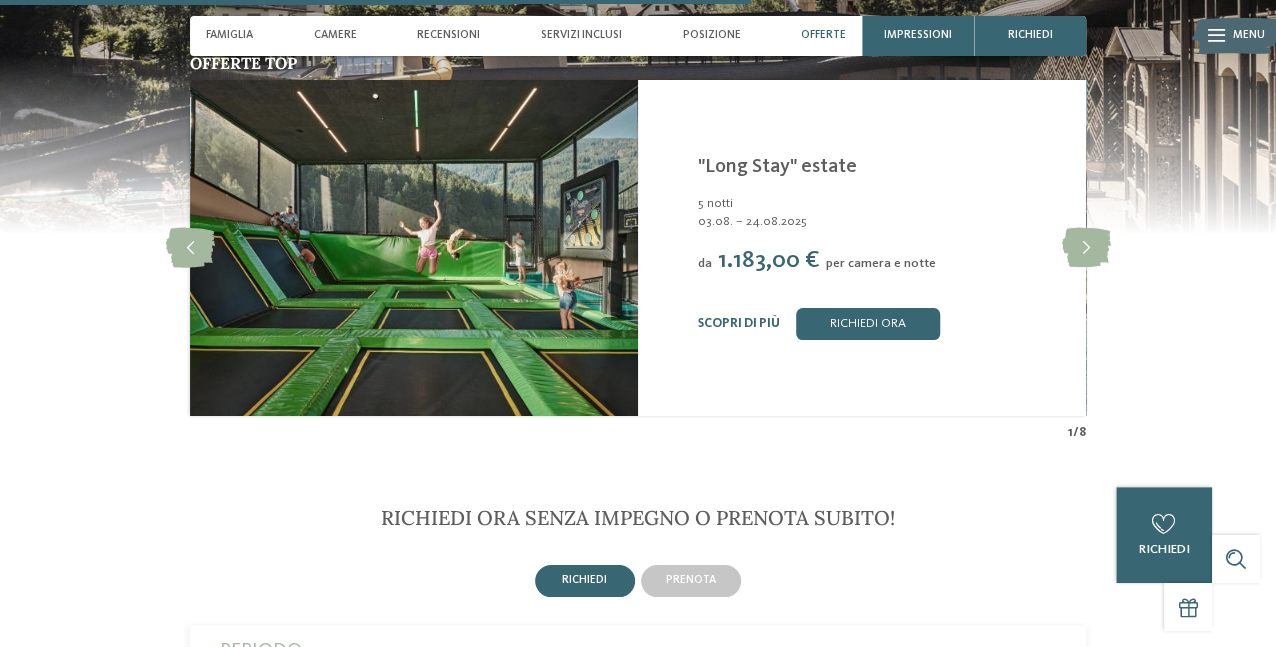 click on "prenota" at bounding box center (691, 581) 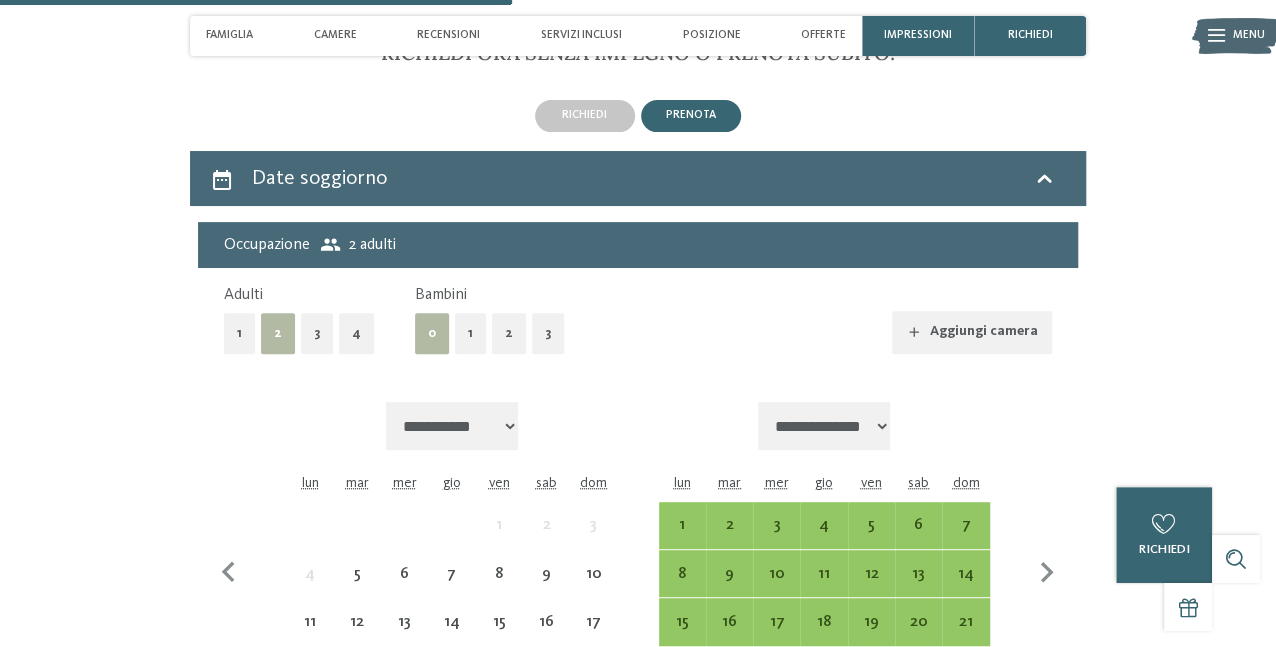scroll, scrollTop: 3899, scrollLeft: 0, axis: vertical 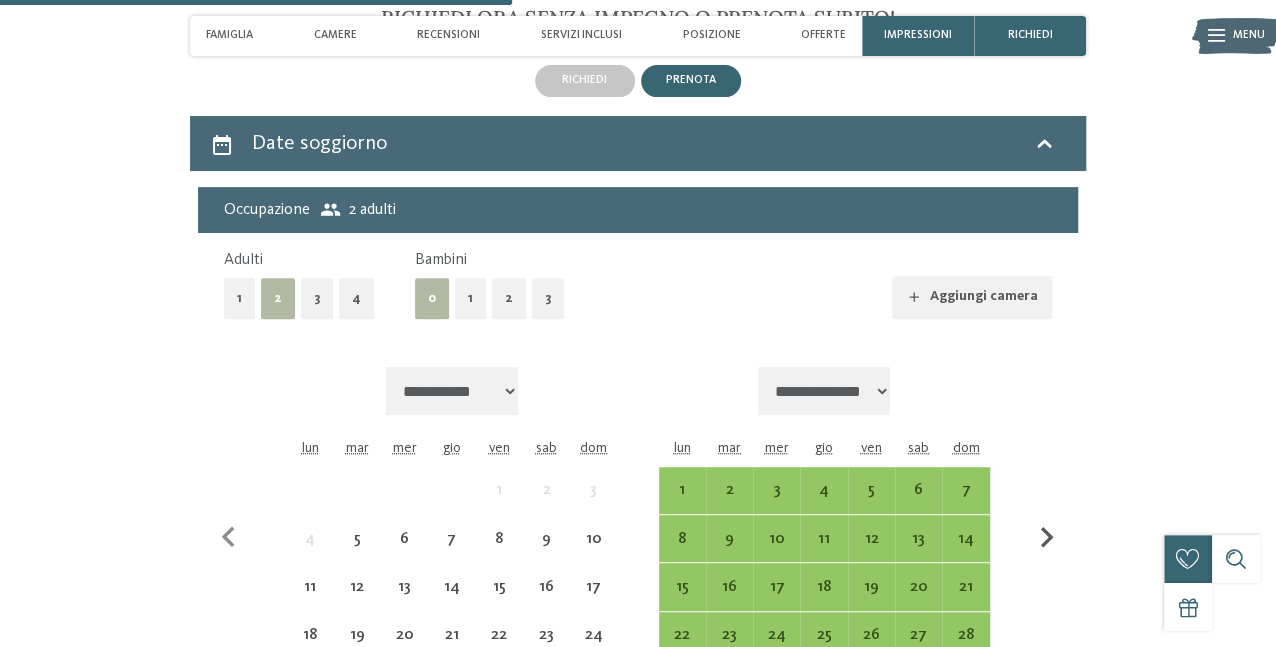 click 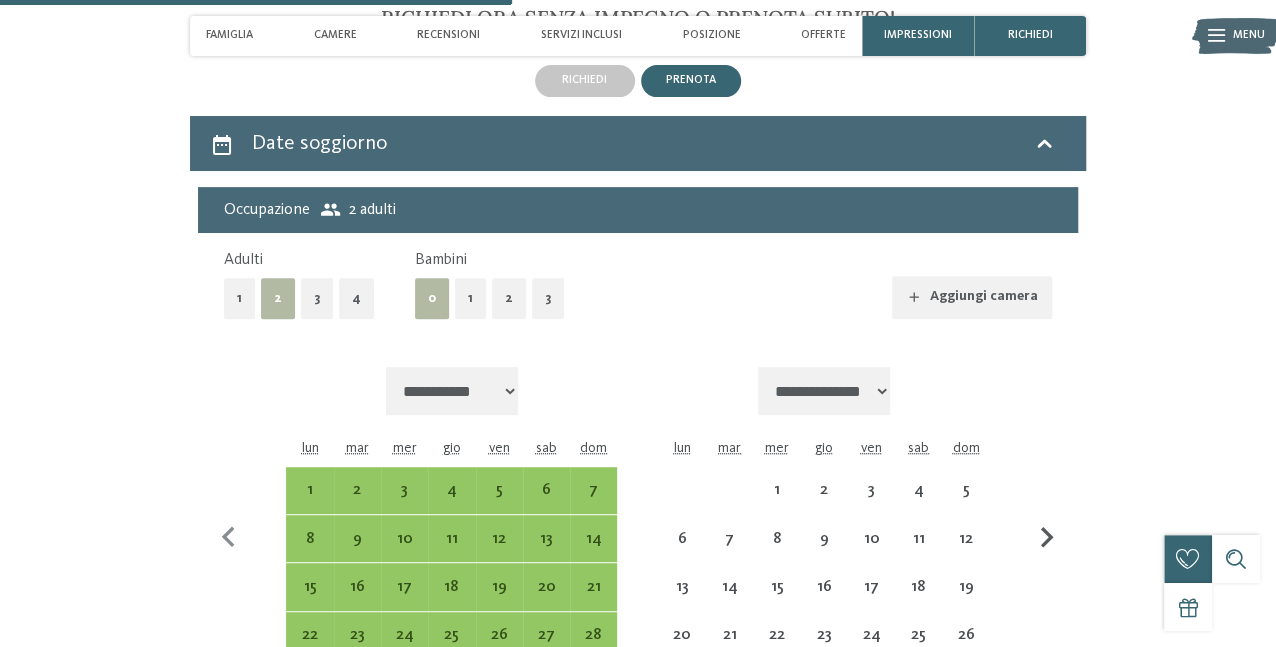 click 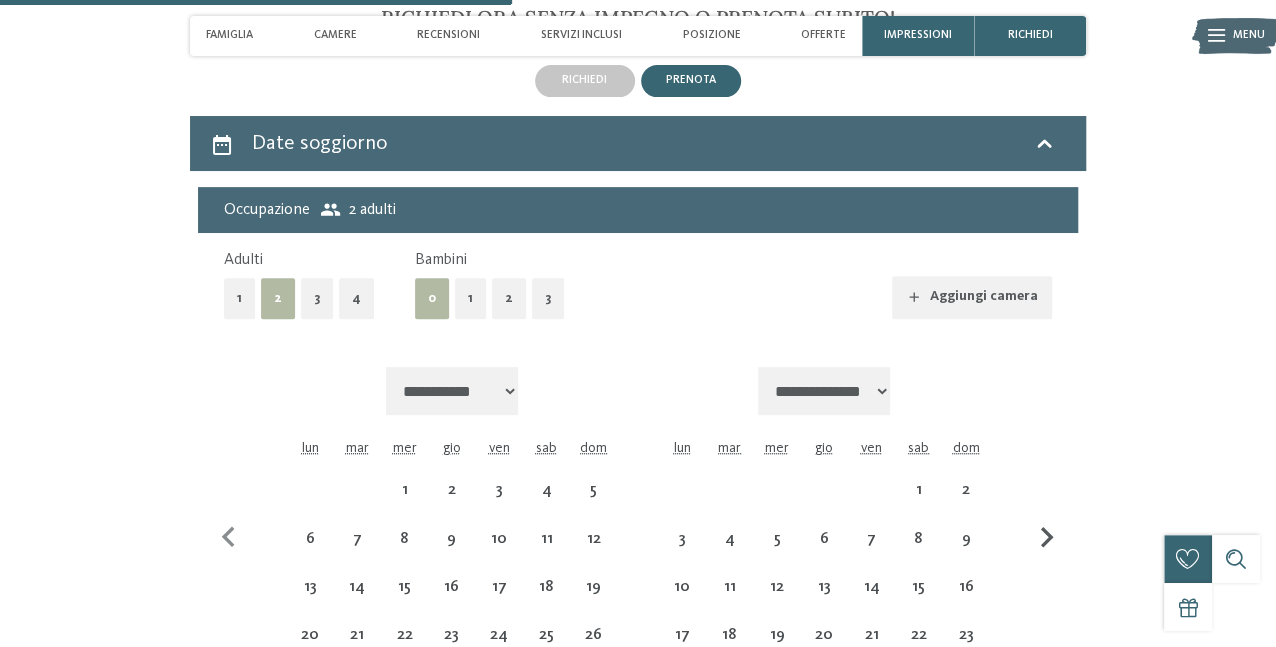 select on "**********" 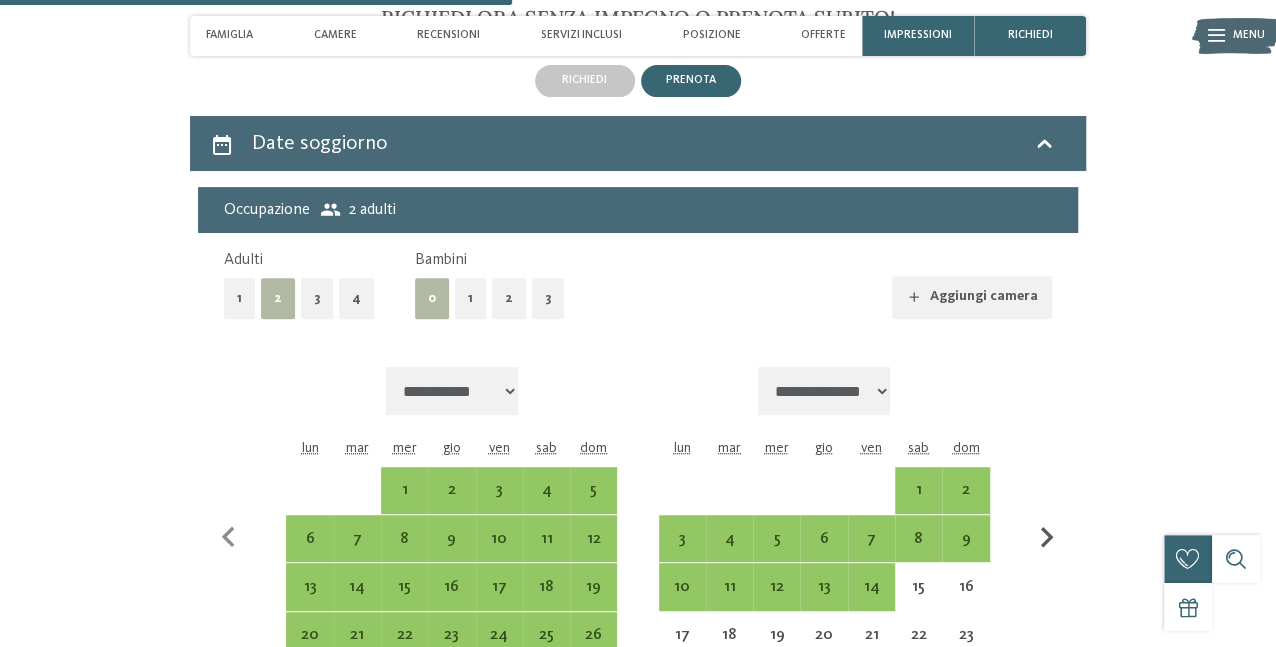 click 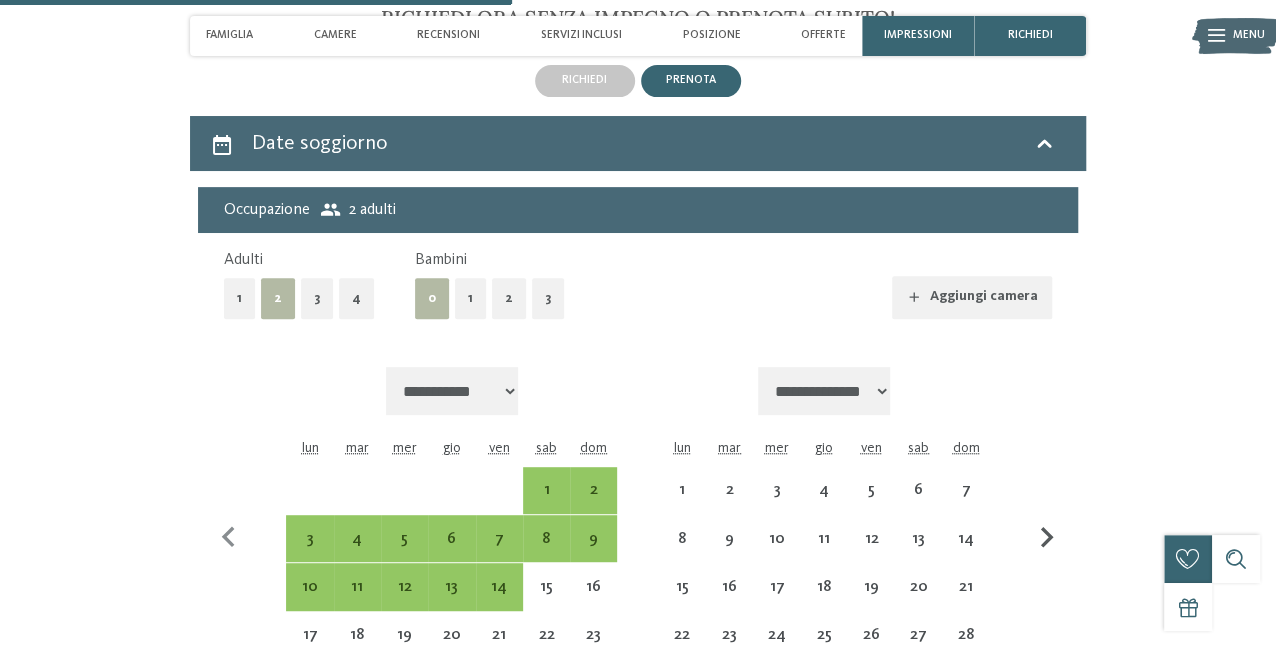 select on "**********" 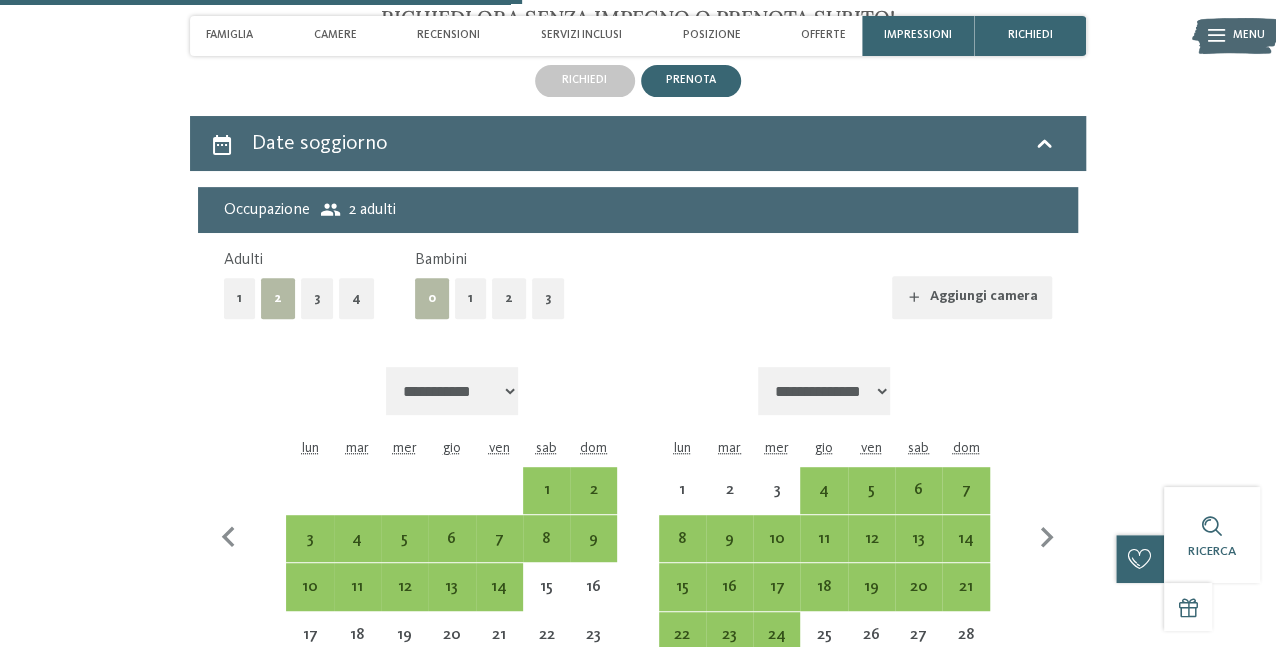 scroll, scrollTop: 3999, scrollLeft: 0, axis: vertical 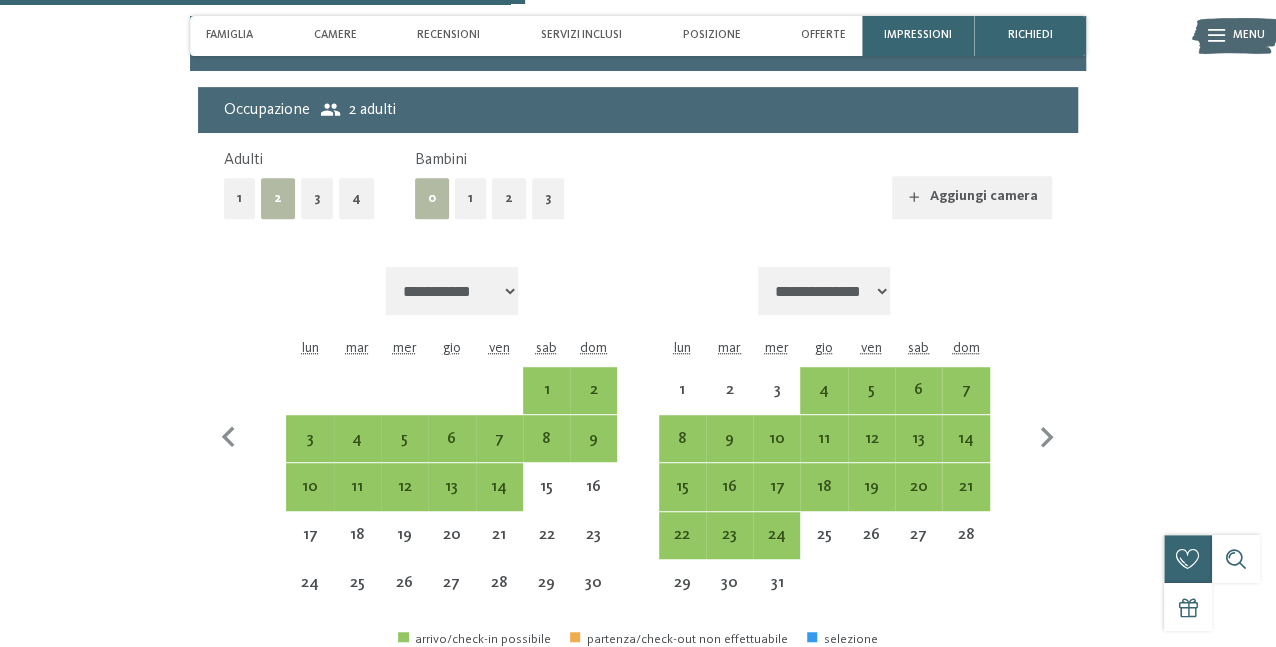 click on "2" at bounding box center [509, 198] 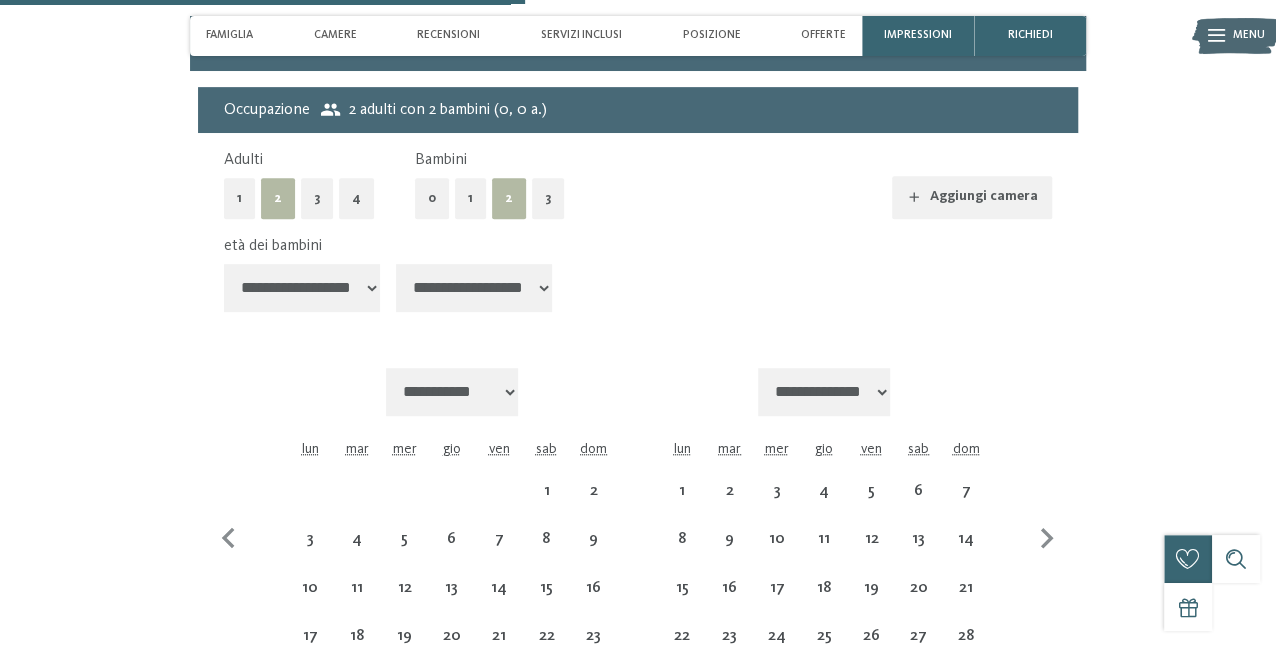 select on "**********" 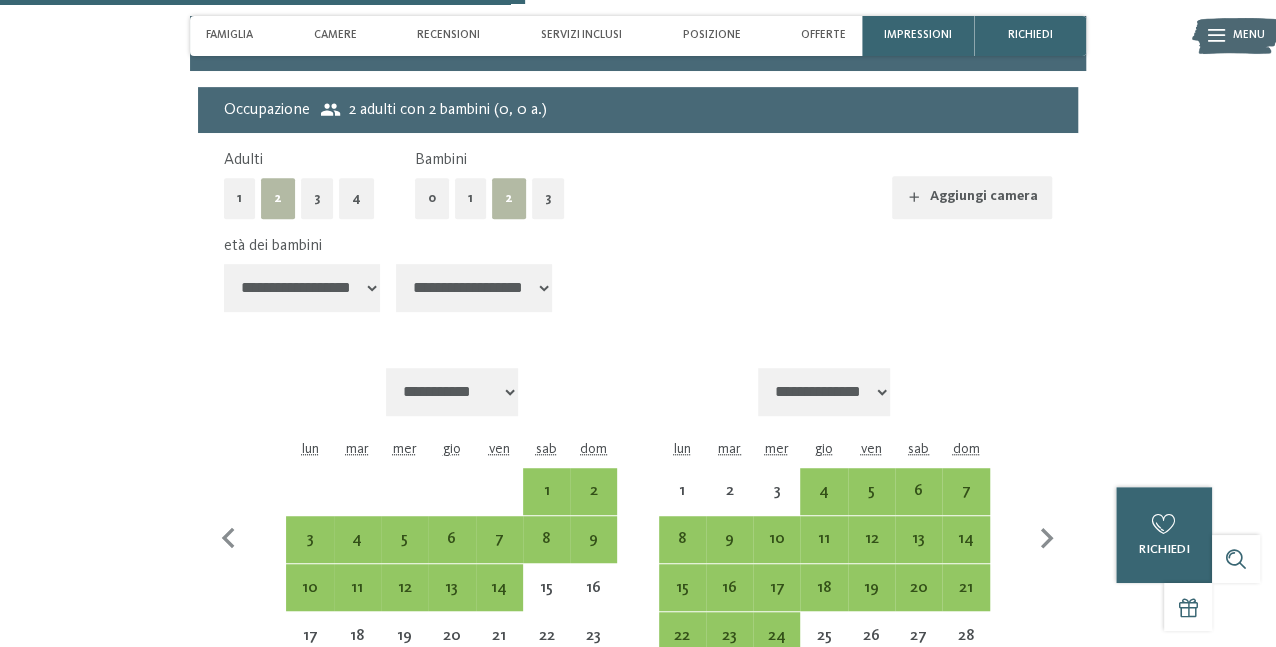 click on "**********" at bounding box center (302, 288) 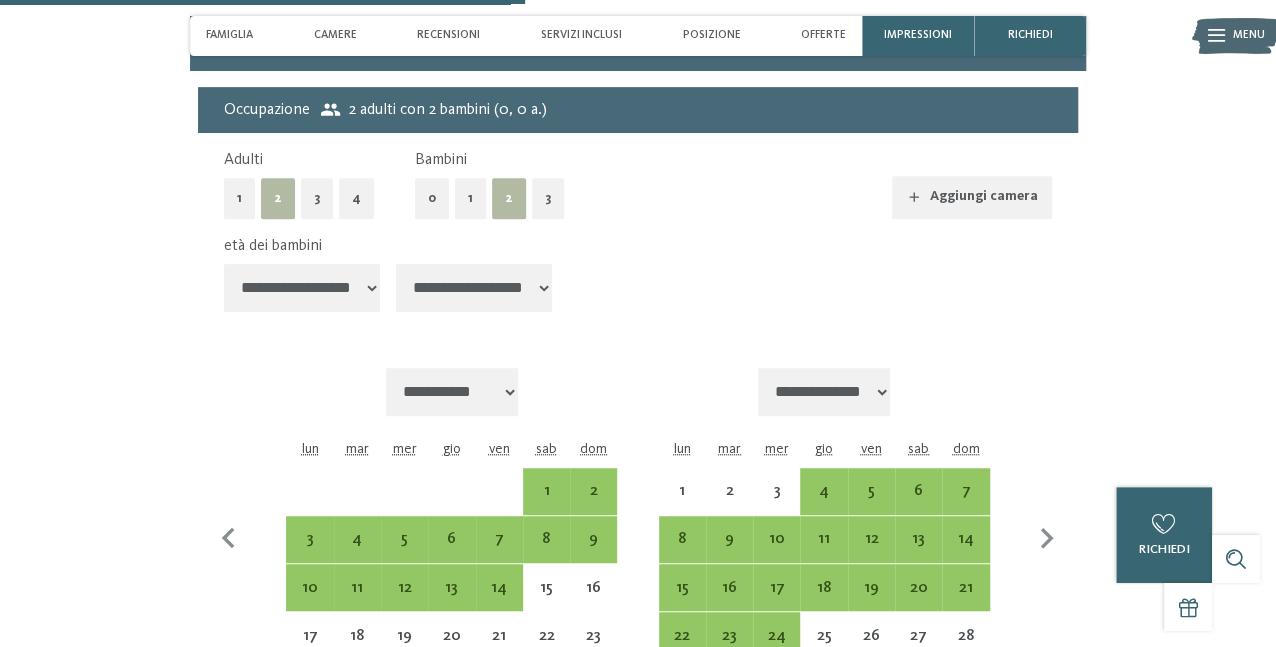 select on "*" 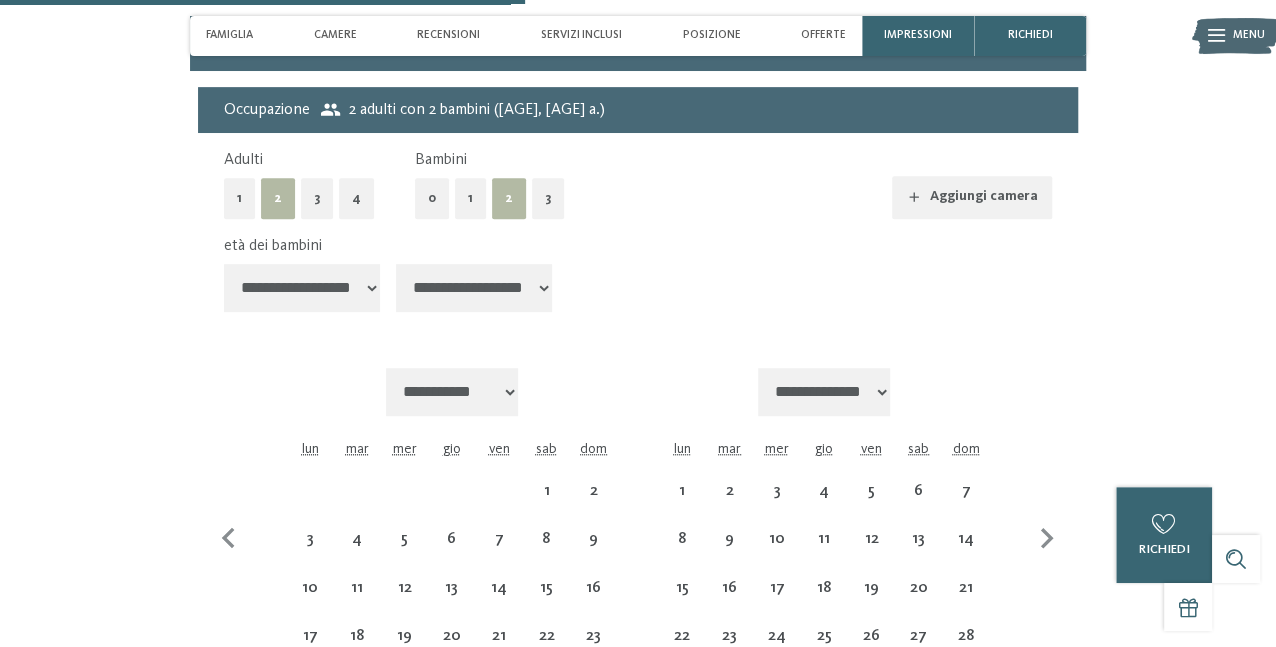 select on "**********" 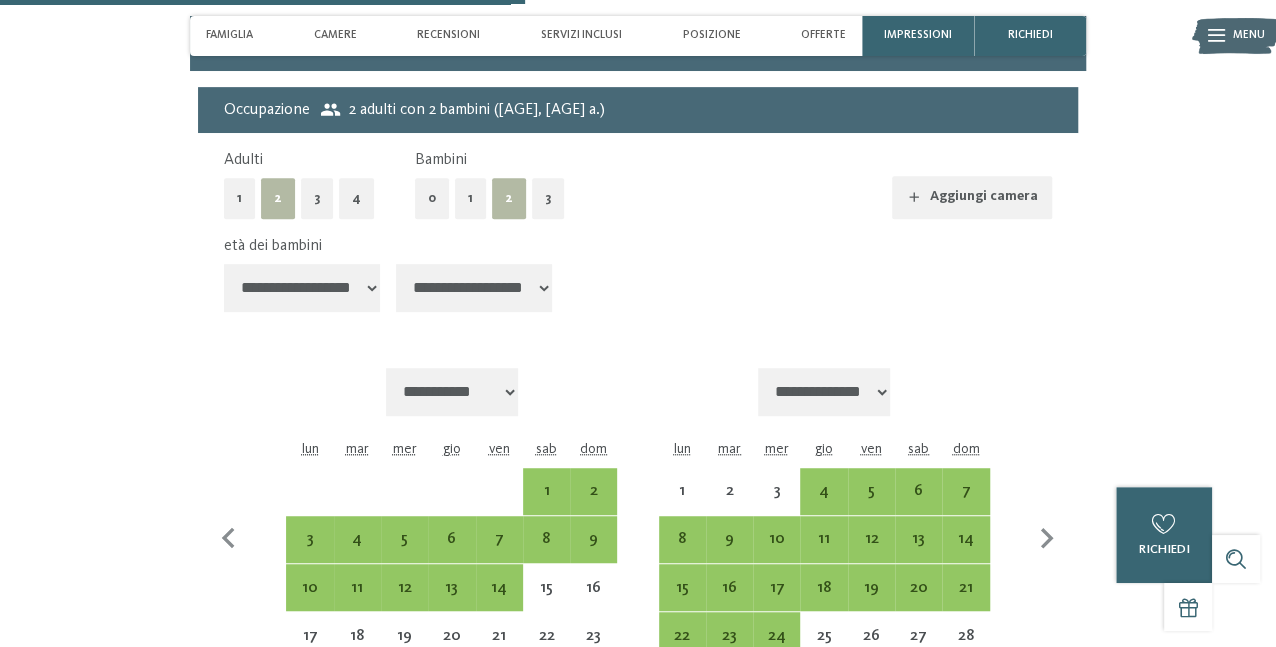 click on "età dei bambini [REDACTED]" at bounding box center (637, 277) 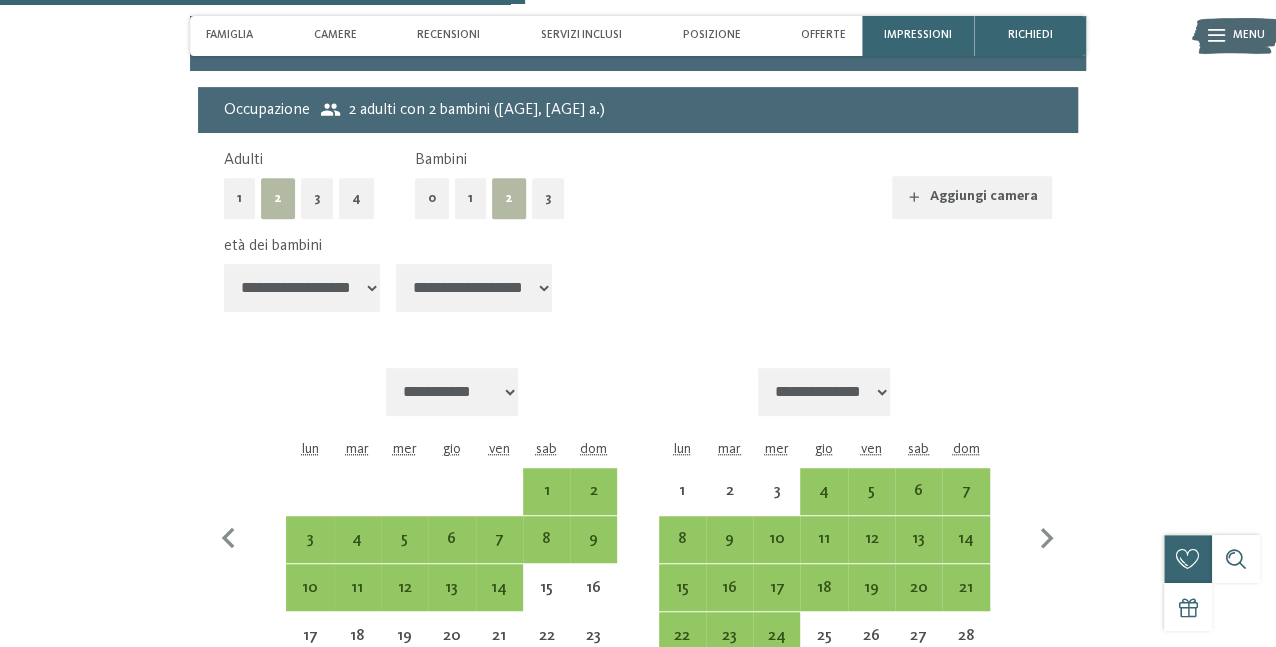 select on "**" 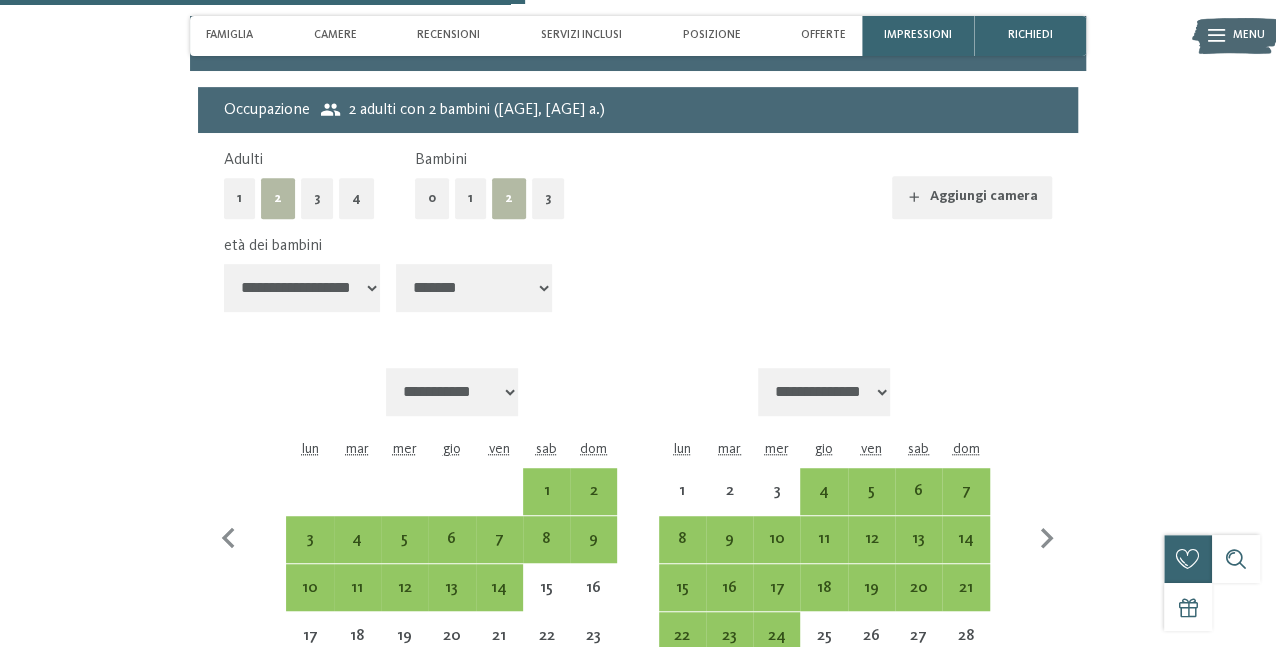 click on "**********" at bounding box center (474, 288) 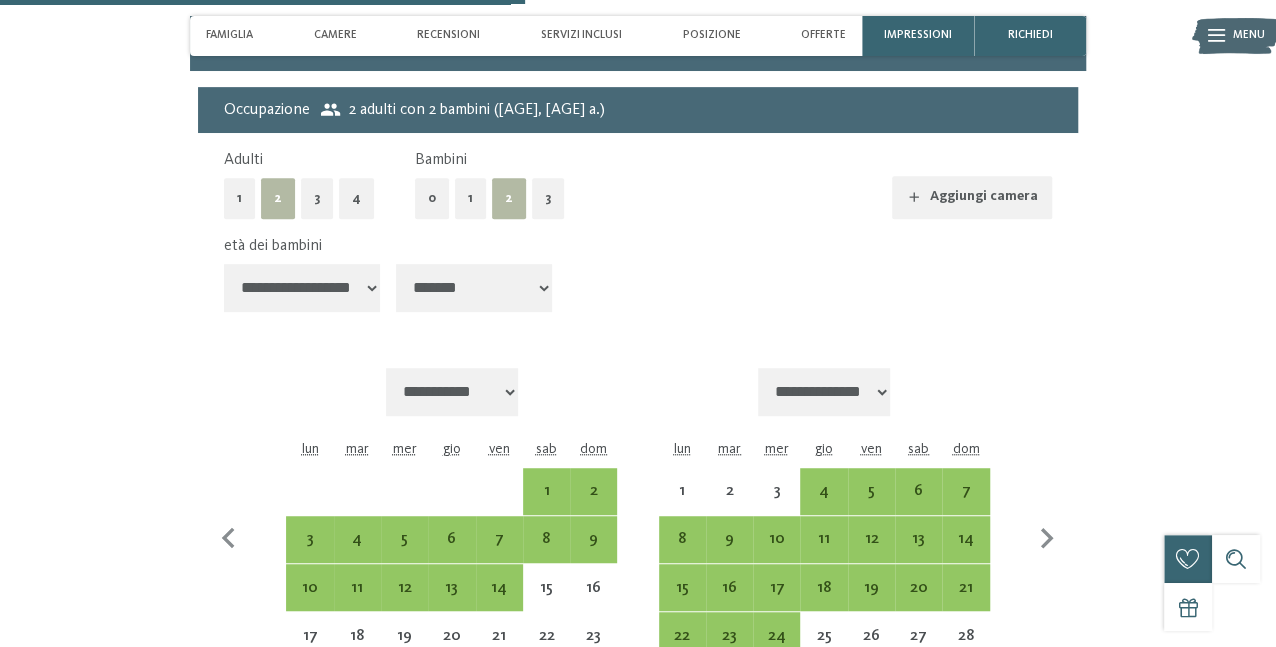 select on "**********" 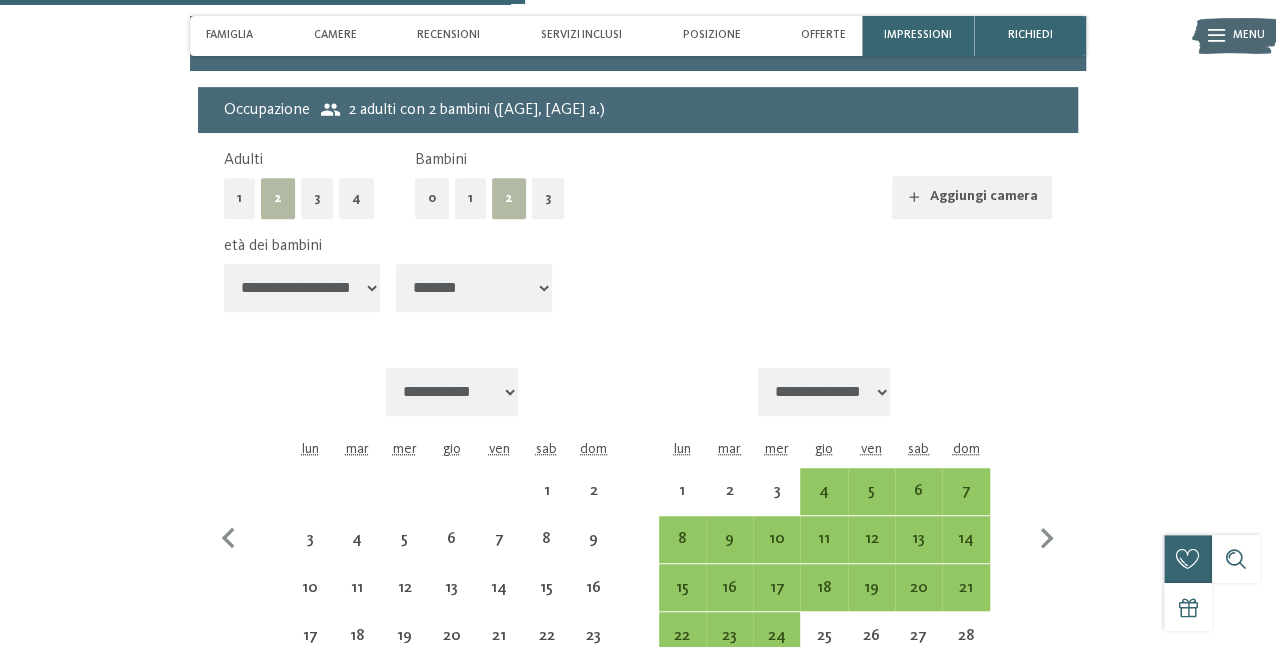 select on "**********" 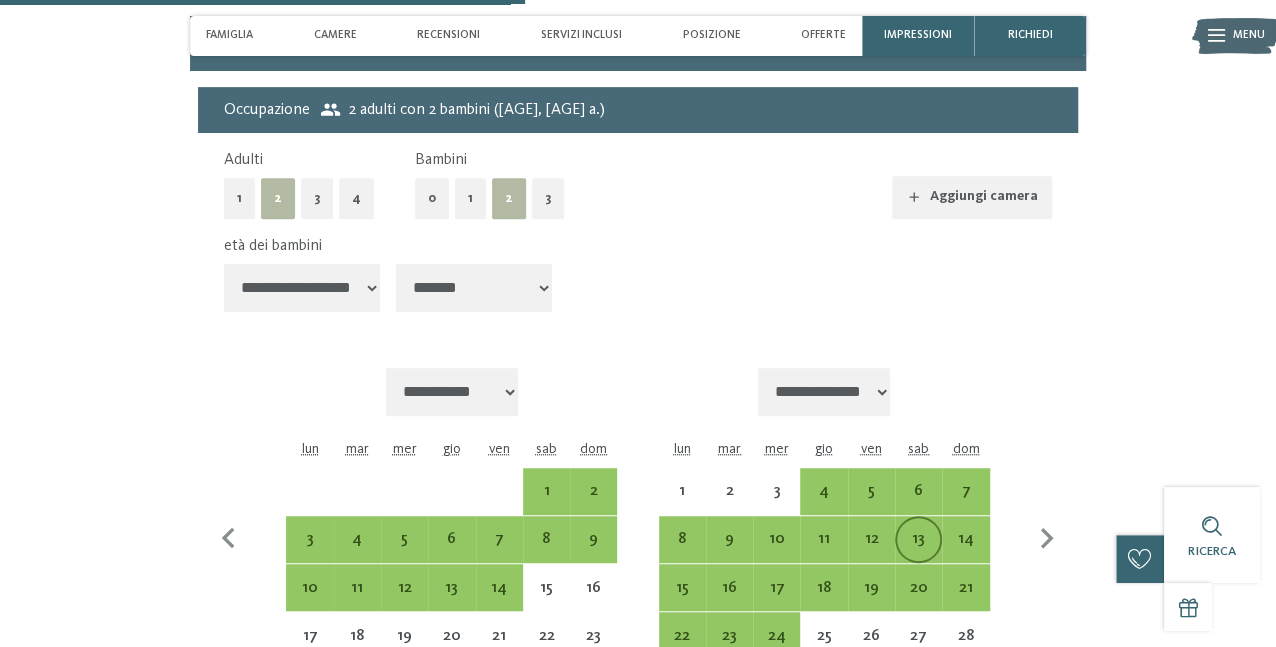 click on "13" at bounding box center (918, 552) 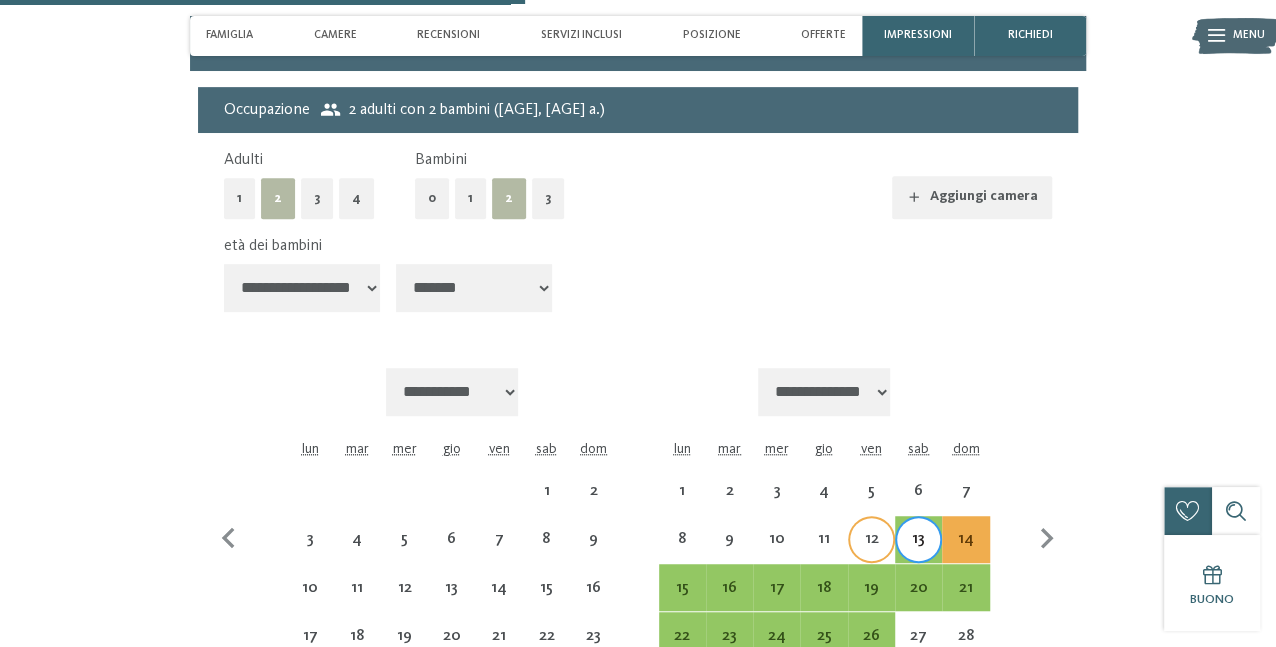 click on "12" at bounding box center [871, 552] 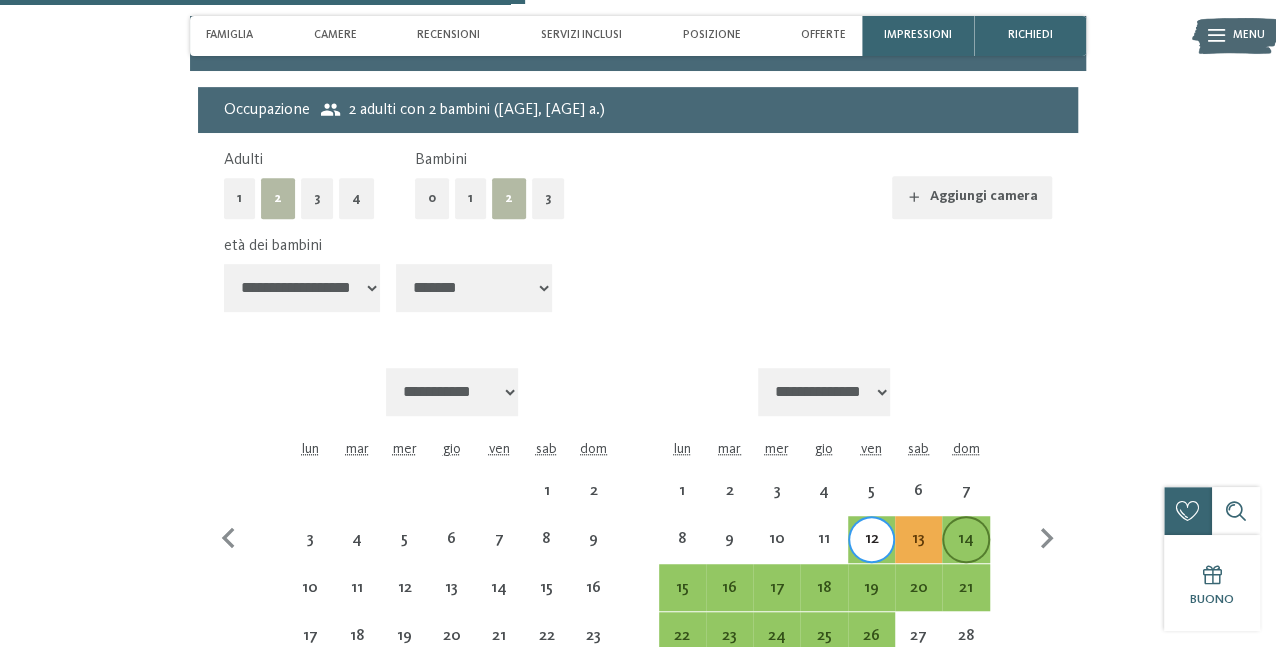 click on "14" at bounding box center [965, 552] 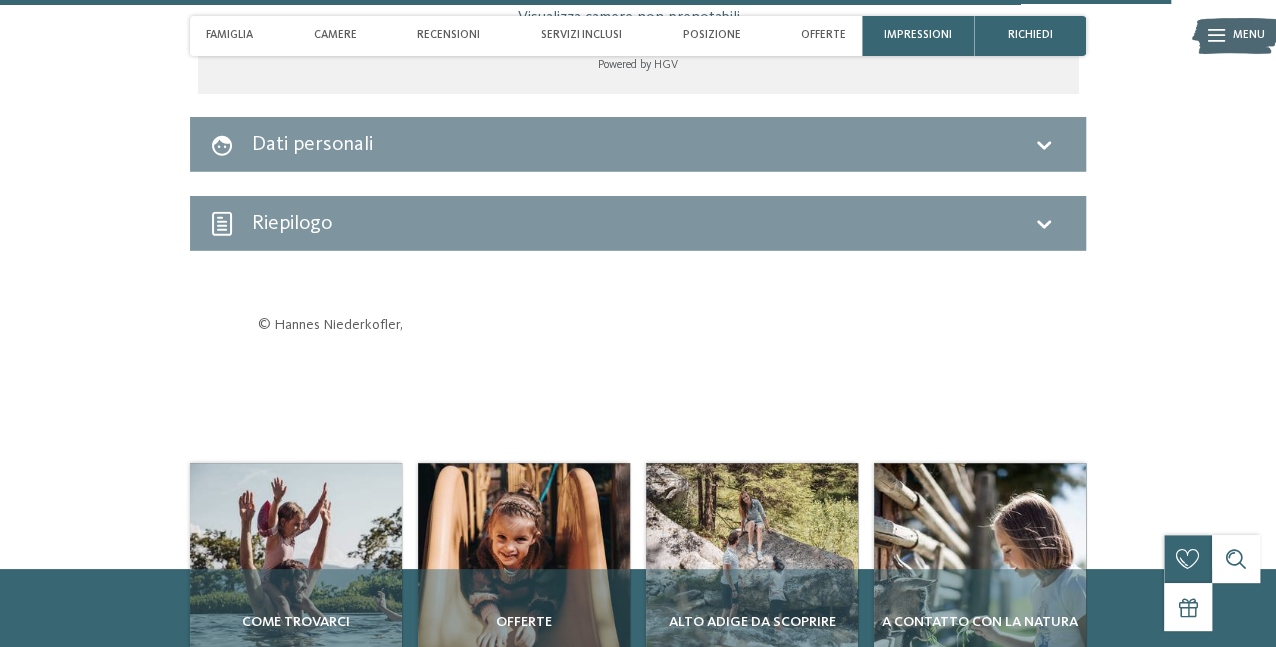 scroll, scrollTop: 6399, scrollLeft: 0, axis: vertical 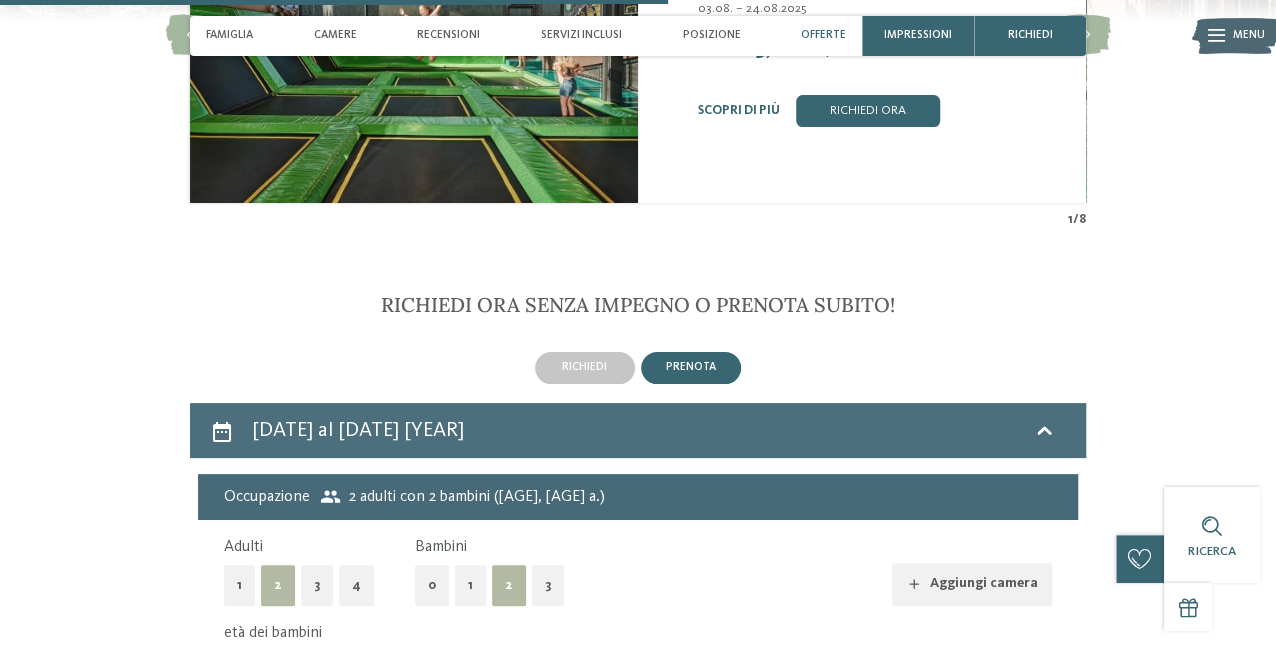 click on "[DATE] al [DATE] [YEAR]" at bounding box center (358, 430) 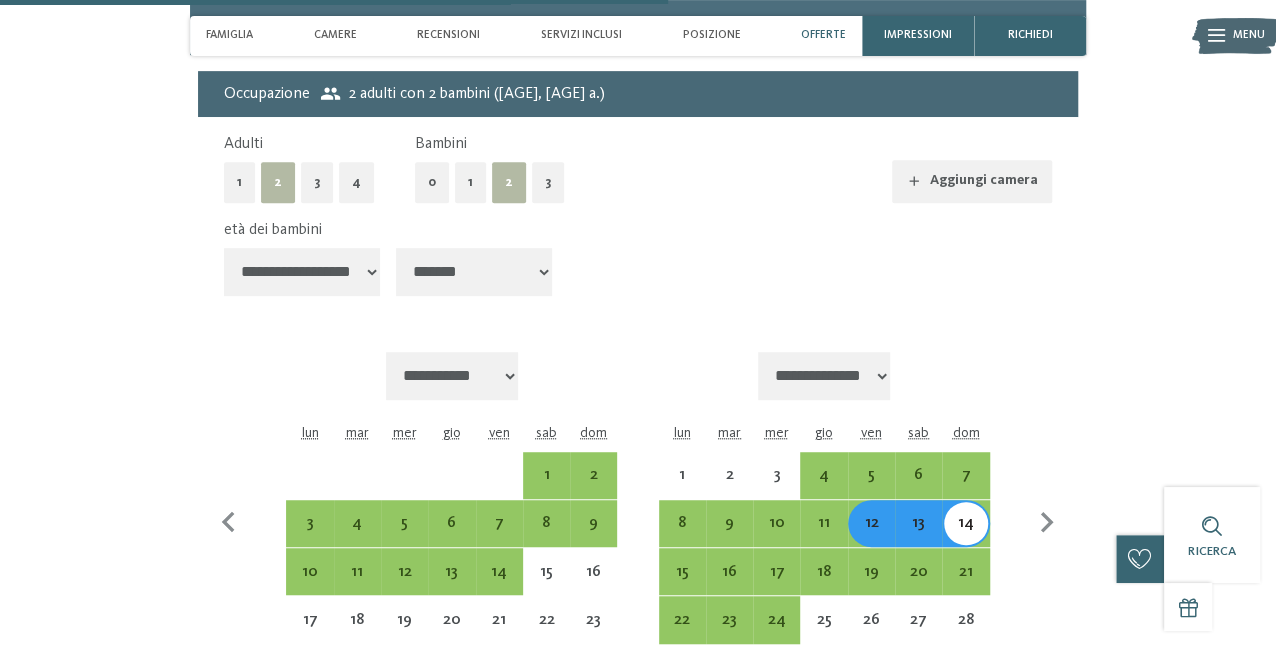 select on "**********" 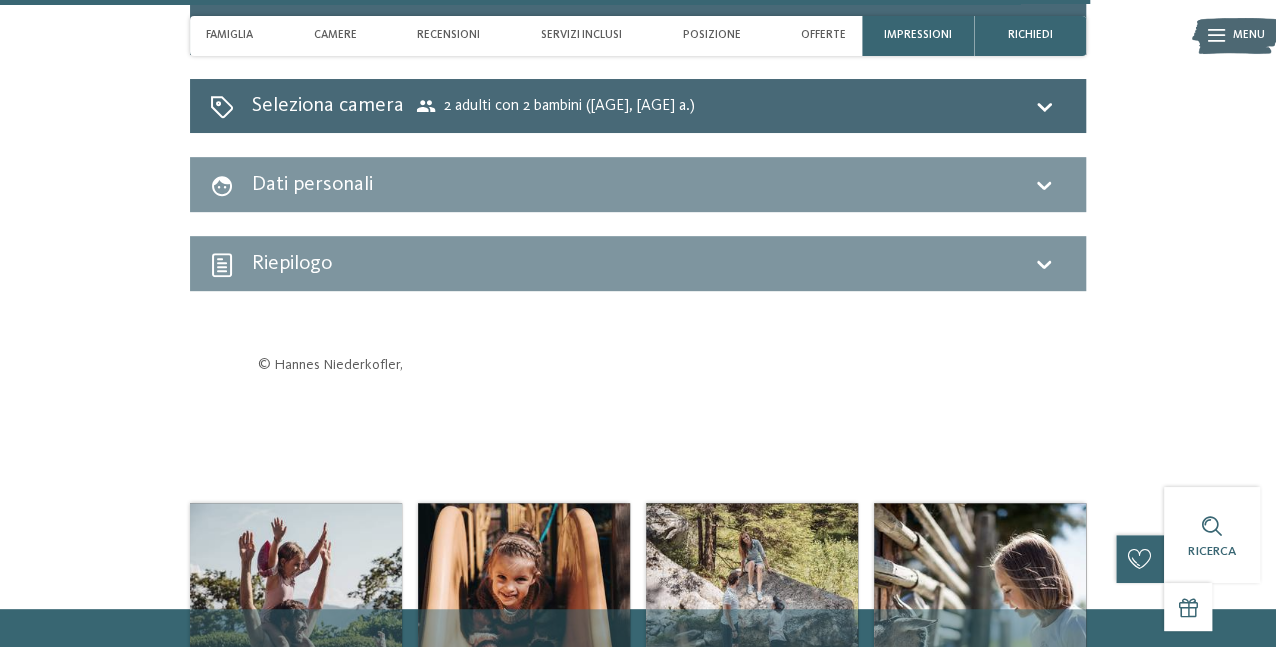 scroll, scrollTop: 3815, scrollLeft: 0, axis: vertical 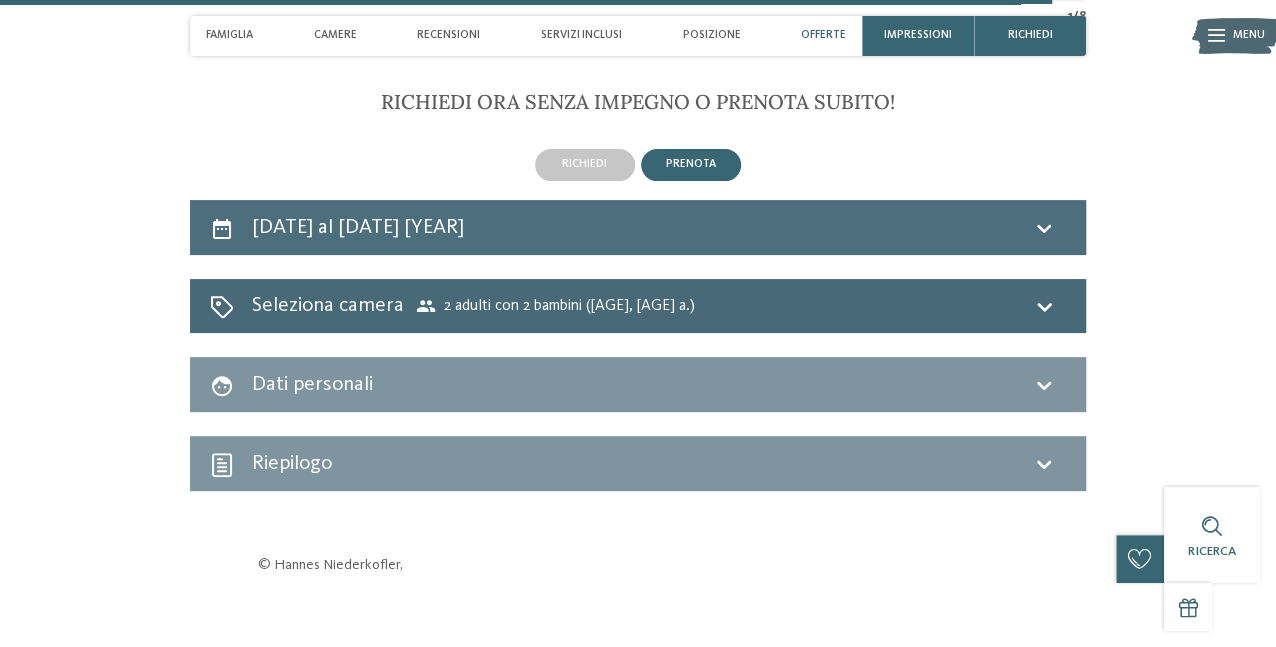 click on "[DATE] al [DATE] [YEAR]" at bounding box center (358, 227) 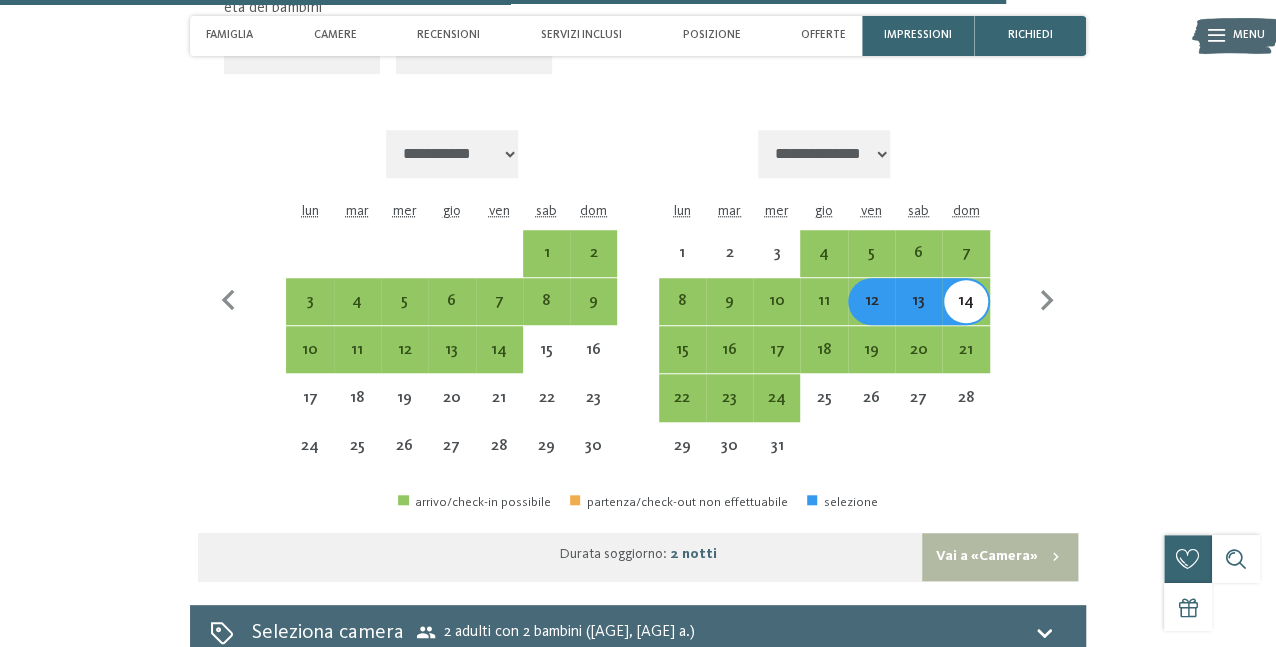 scroll, scrollTop: 4315, scrollLeft: 0, axis: vertical 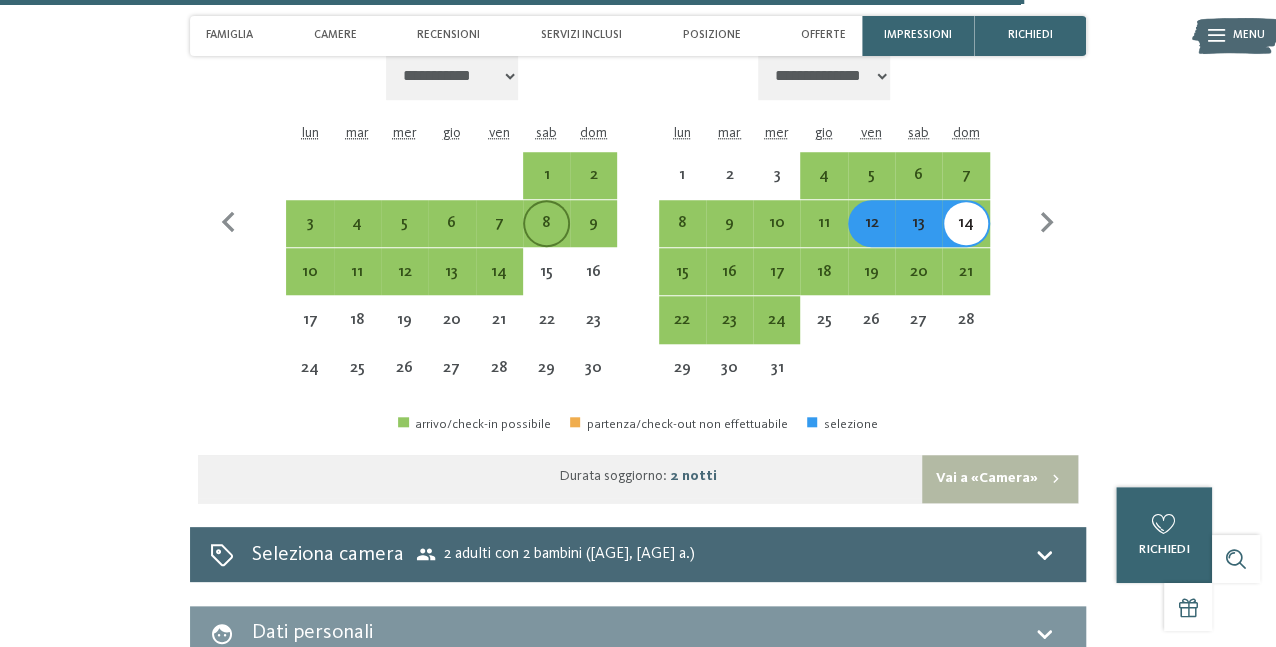 click on "8" at bounding box center [546, 236] 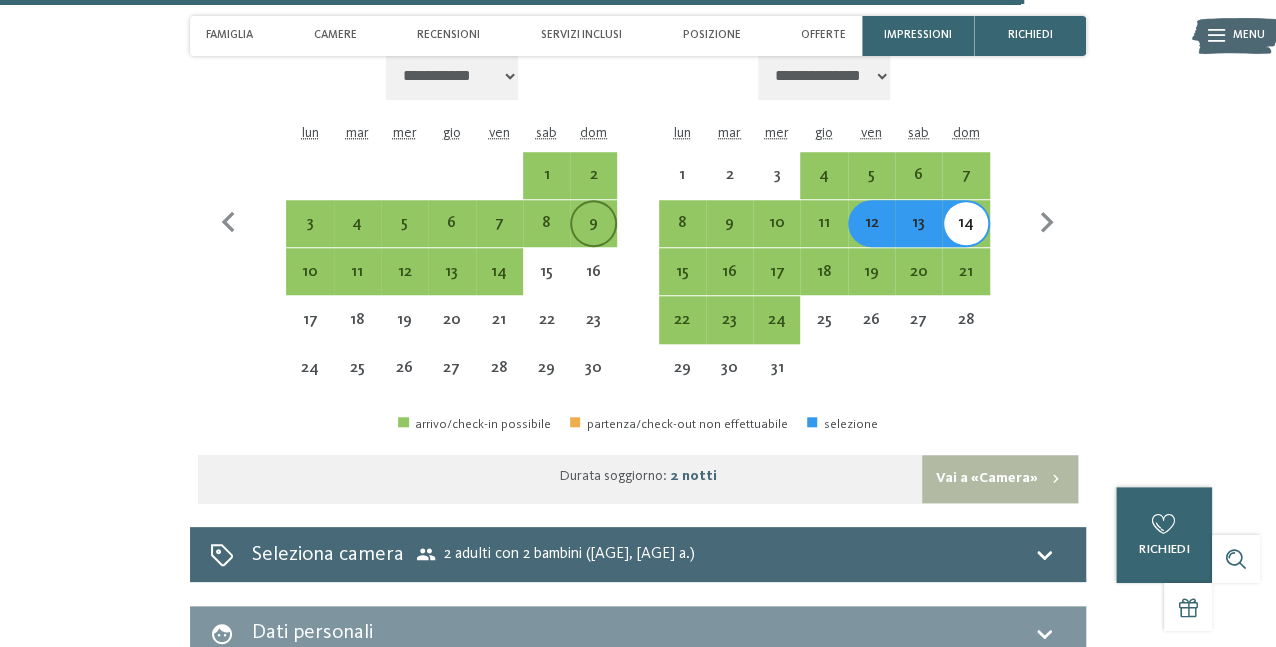 select on "**********" 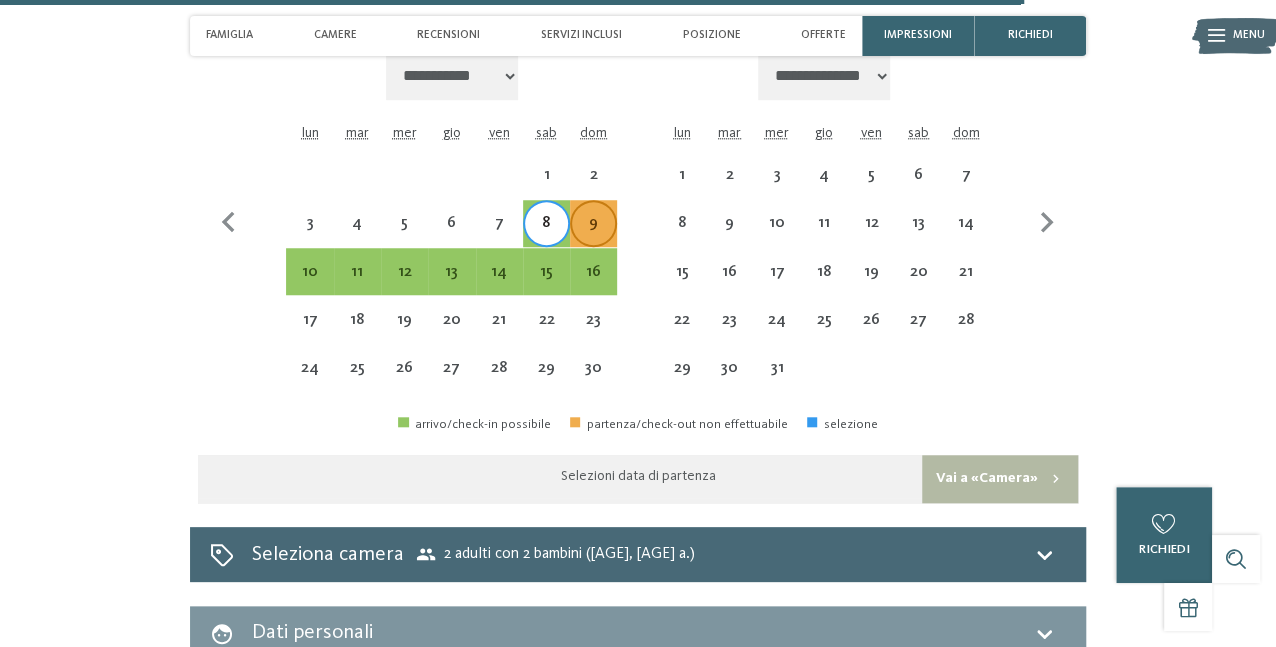 click on "9" at bounding box center (593, 236) 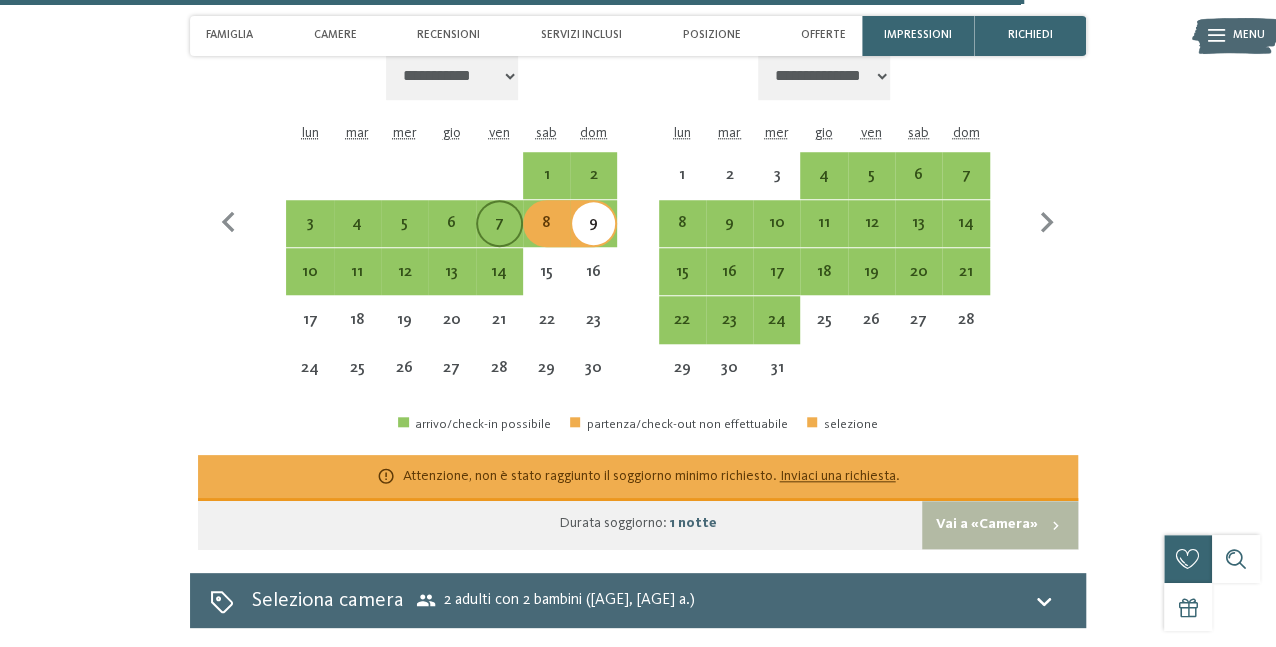 click on "7" at bounding box center (499, 236) 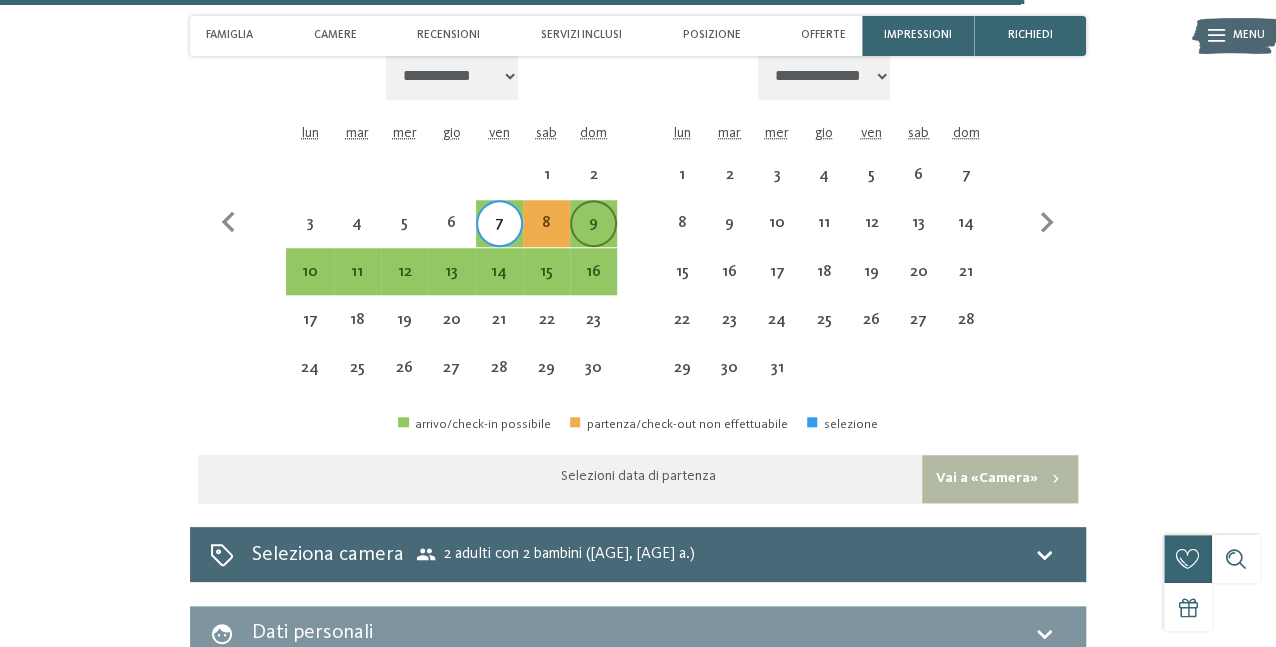 click on "9" at bounding box center [593, 236] 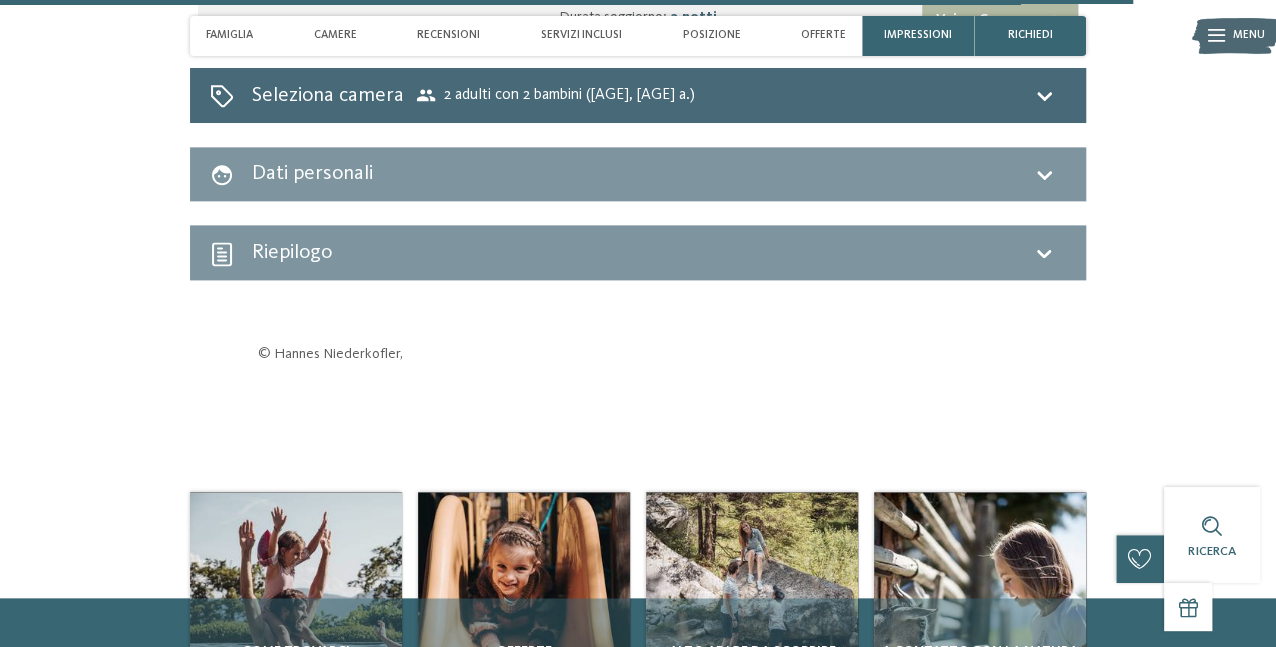 scroll, scrollTop: 4815, scrollLeft: 0, axis: vertical 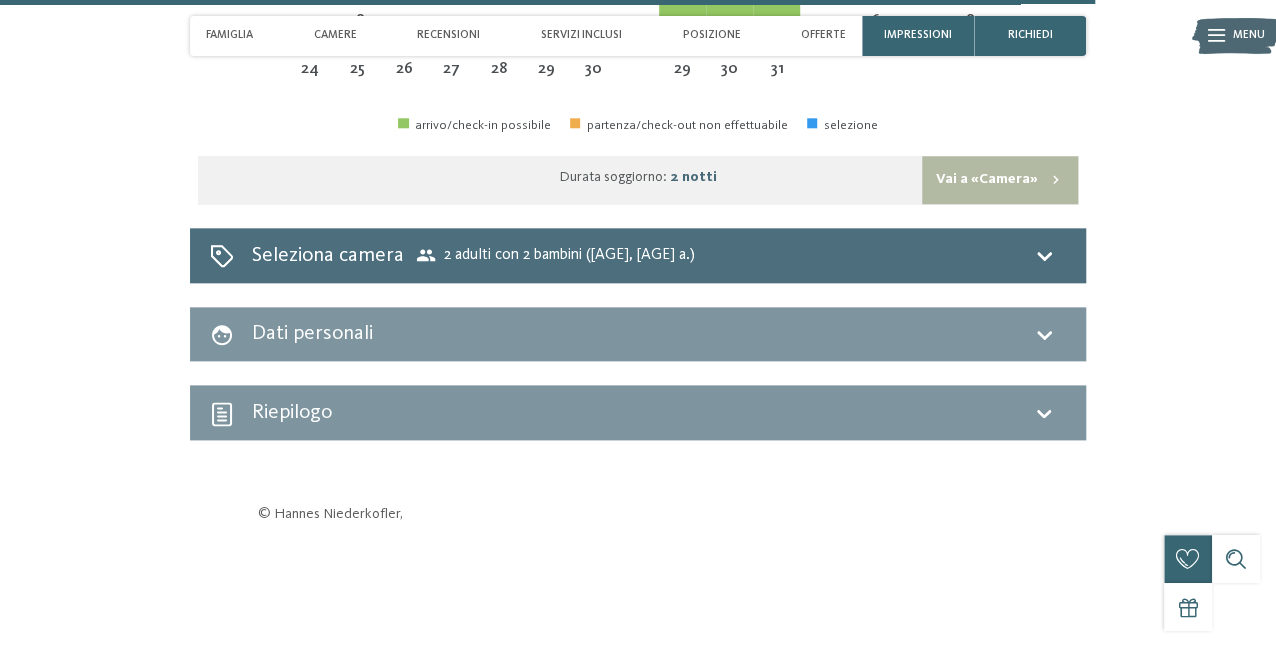 click on "2 adulti con 2 bambini ([AGE], [AGE] a.)" at bounding box center [555, 255] 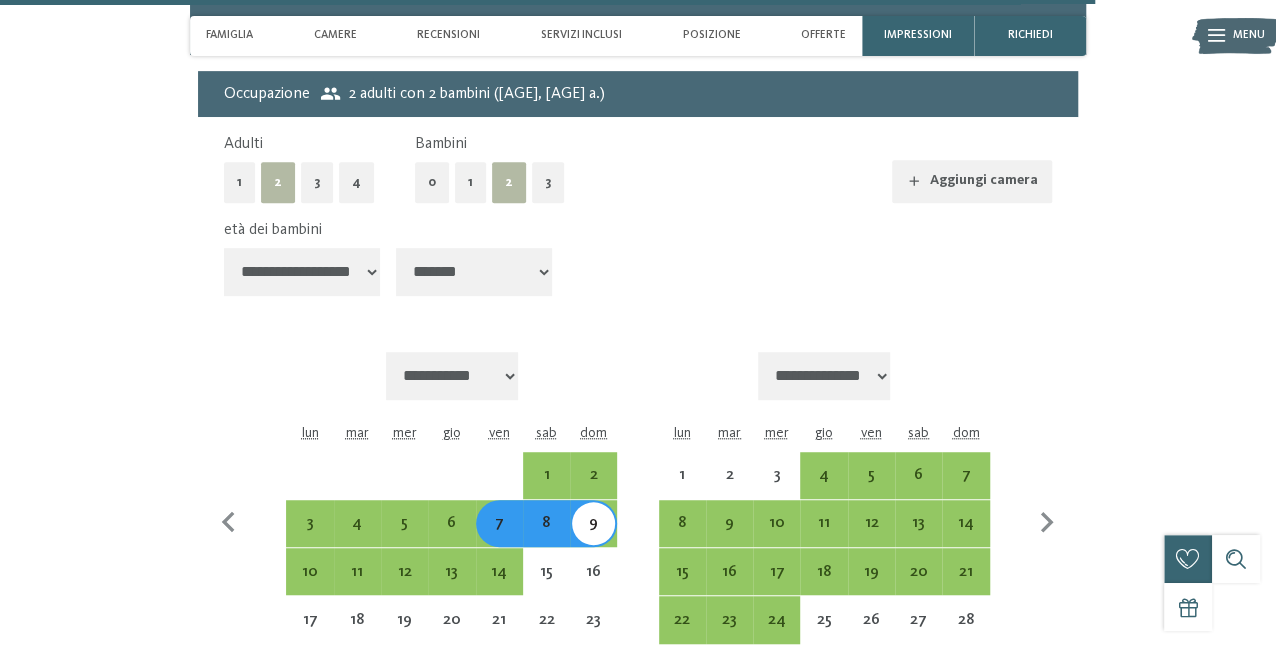 select on "**********" 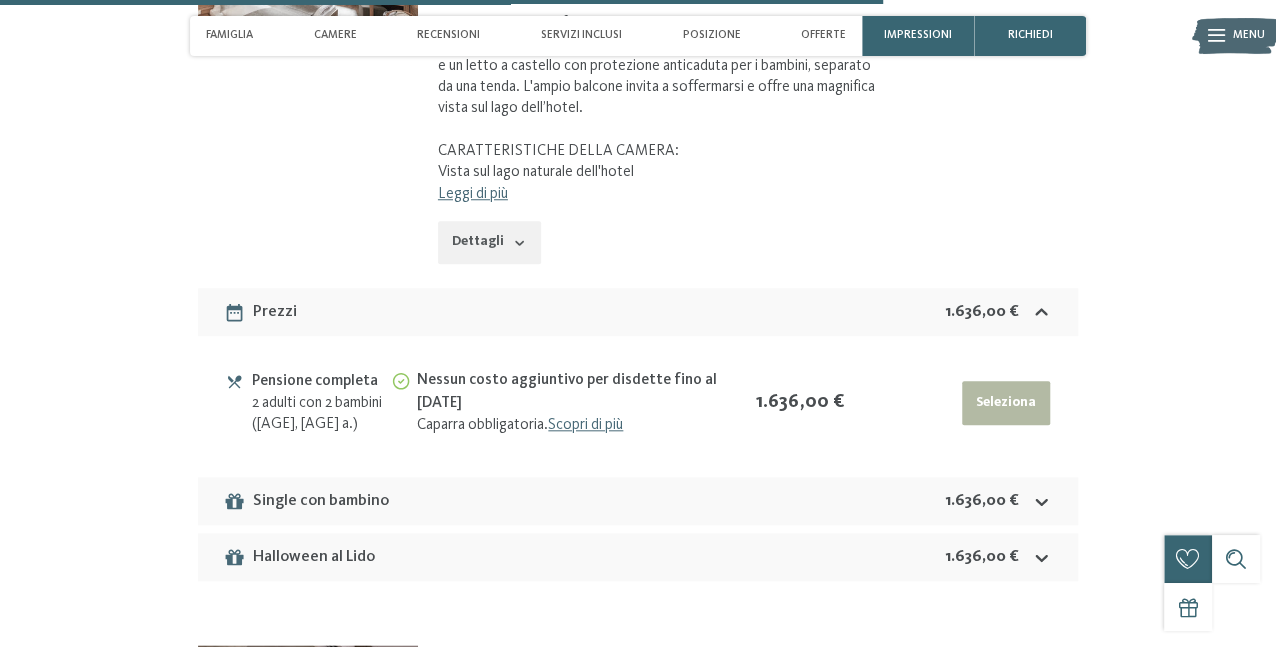 scroll, scrollTop: 4015, scrollLeft: 0, axis: vertical 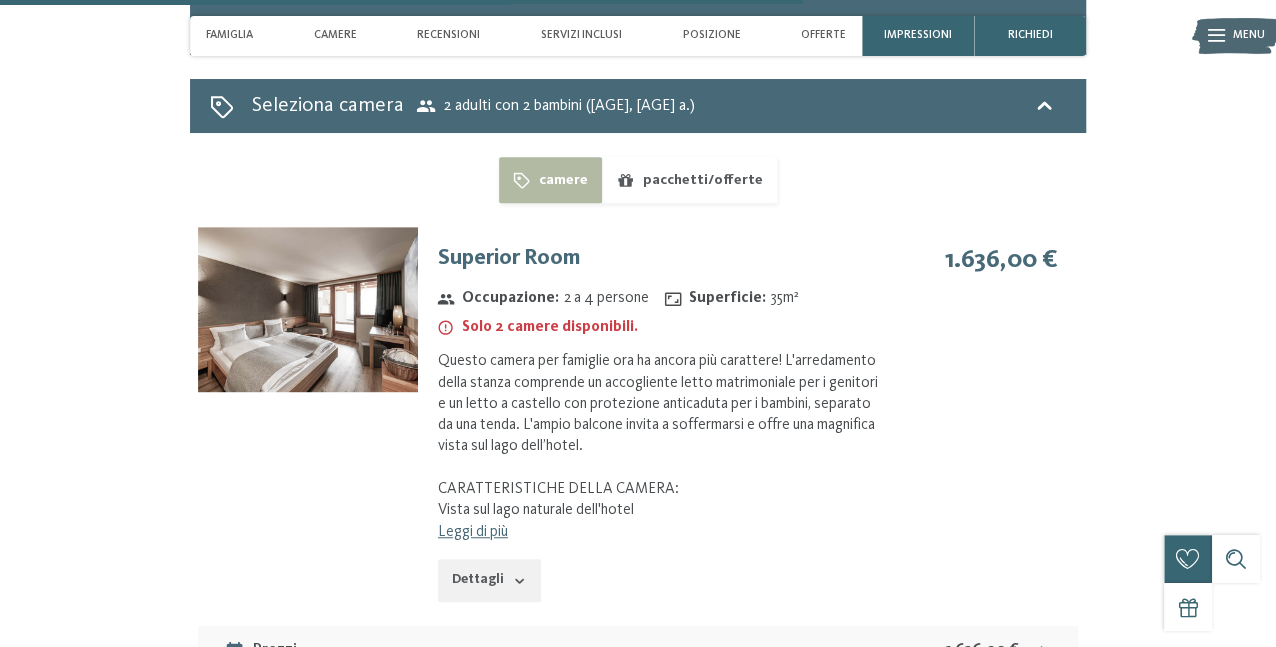 click on "Dettagli" at bounding box center [489, 581] 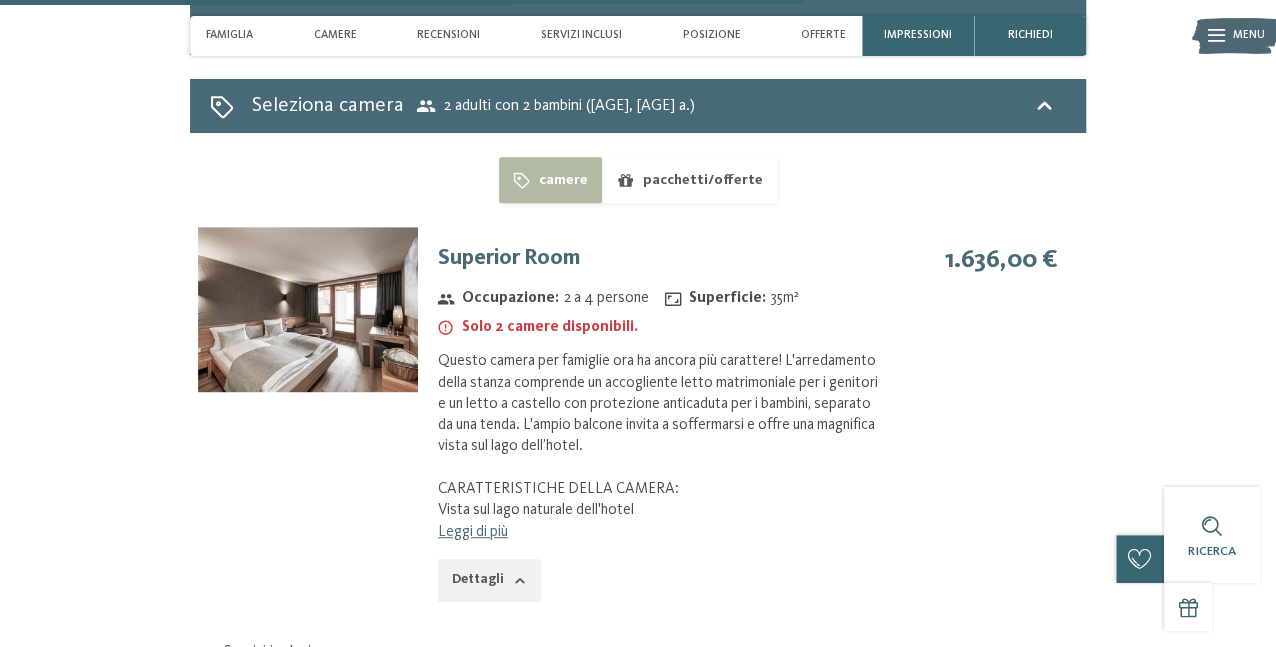 click at bounding box center (308, 309) 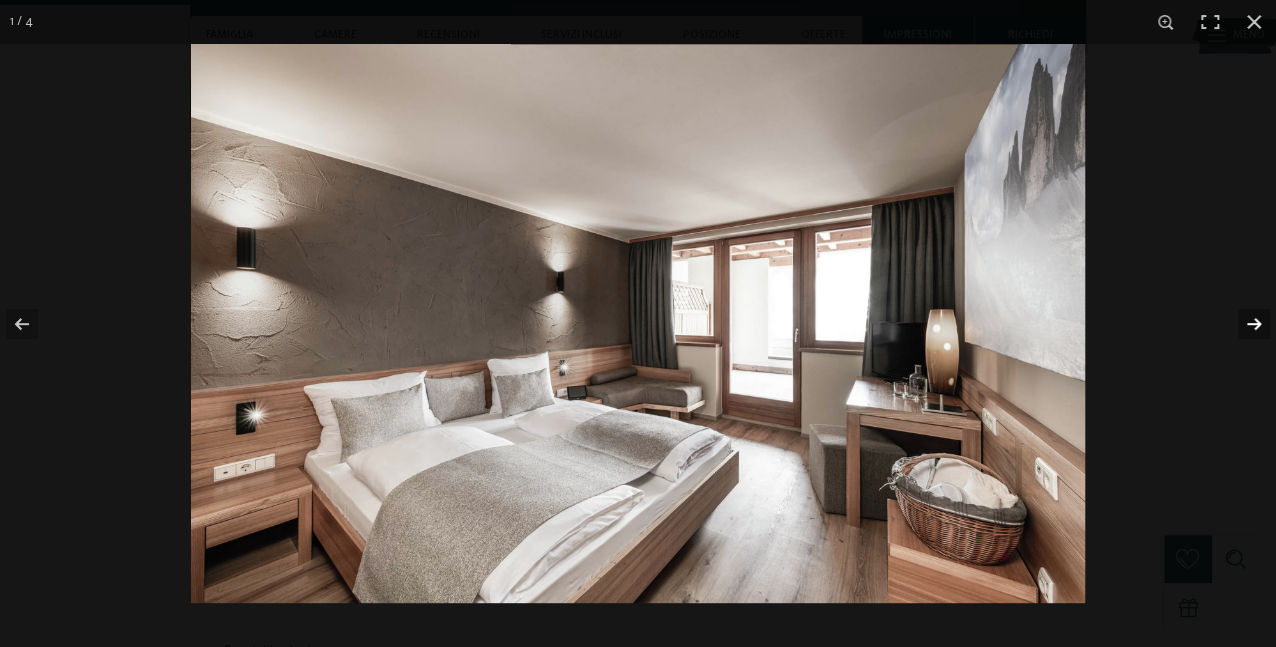 click at bounding box center [1241, 324] 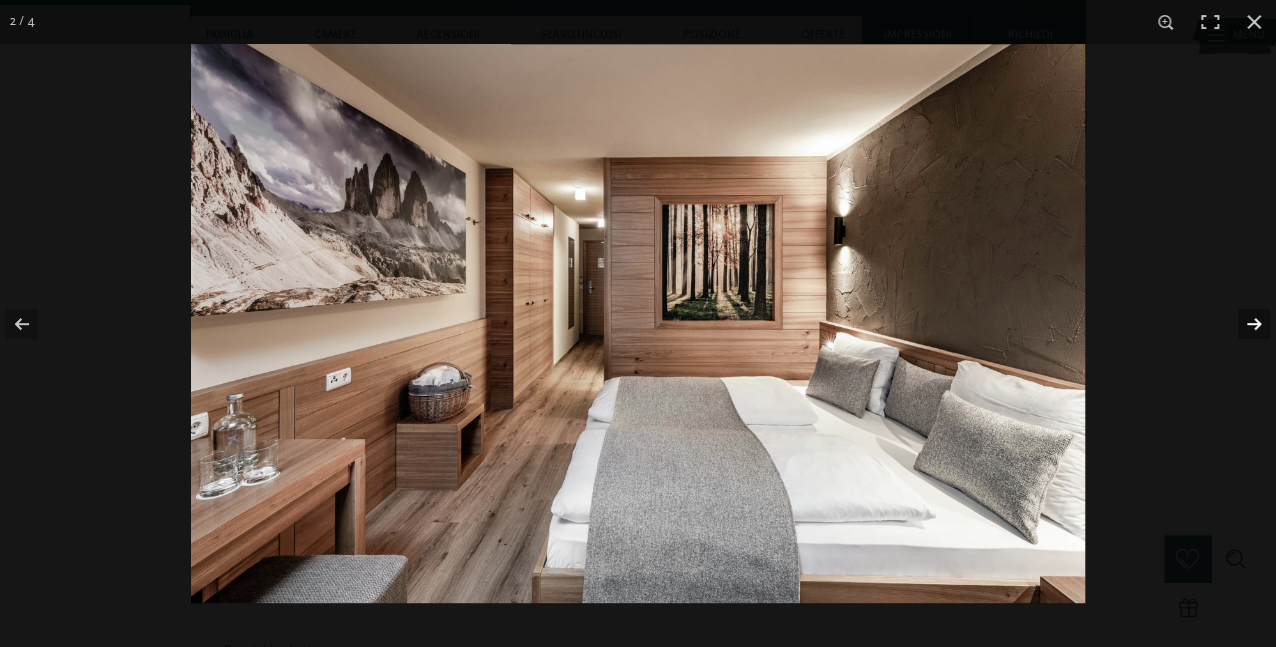 click at bounding box center (1241, 324) 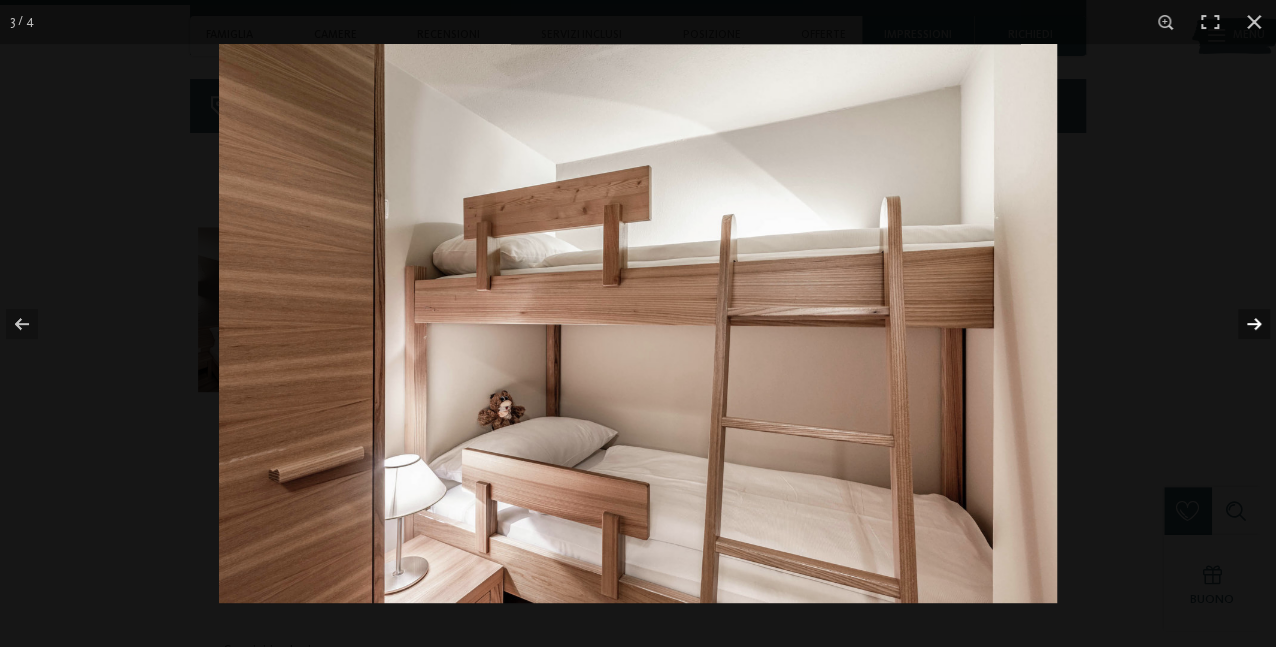 click at bounding box center [1241, 324] 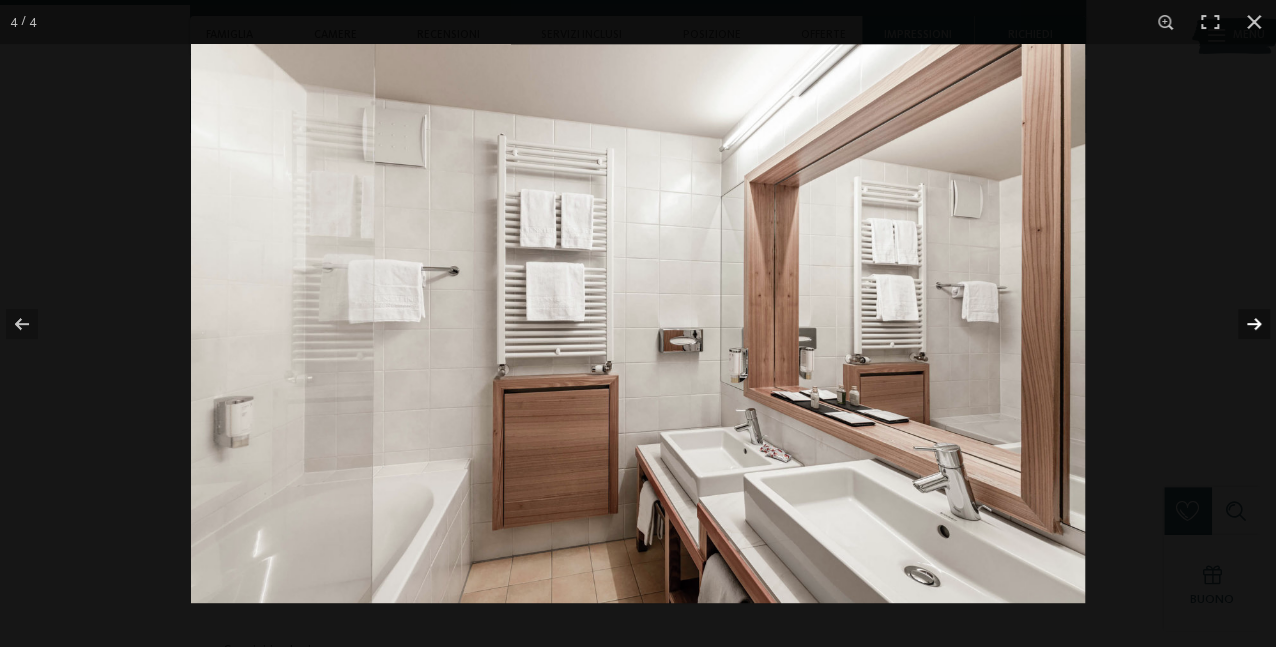 click at bounding box center [1241, 324] 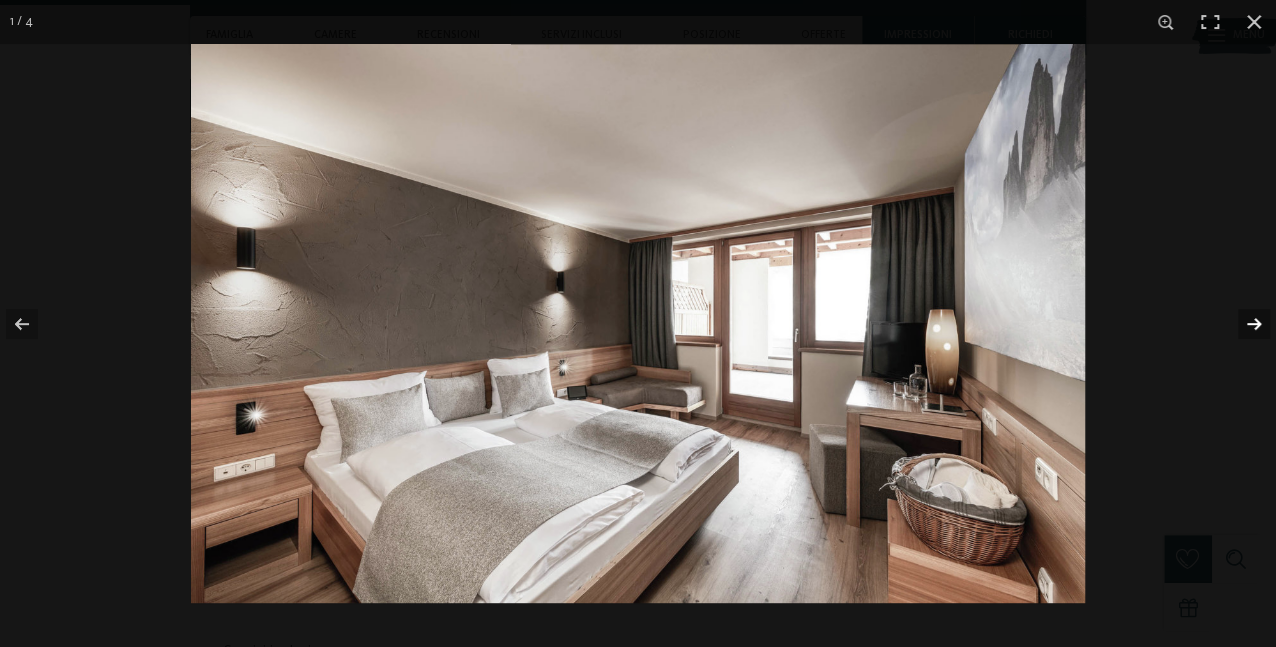 click at bounding box center [1241, 324] 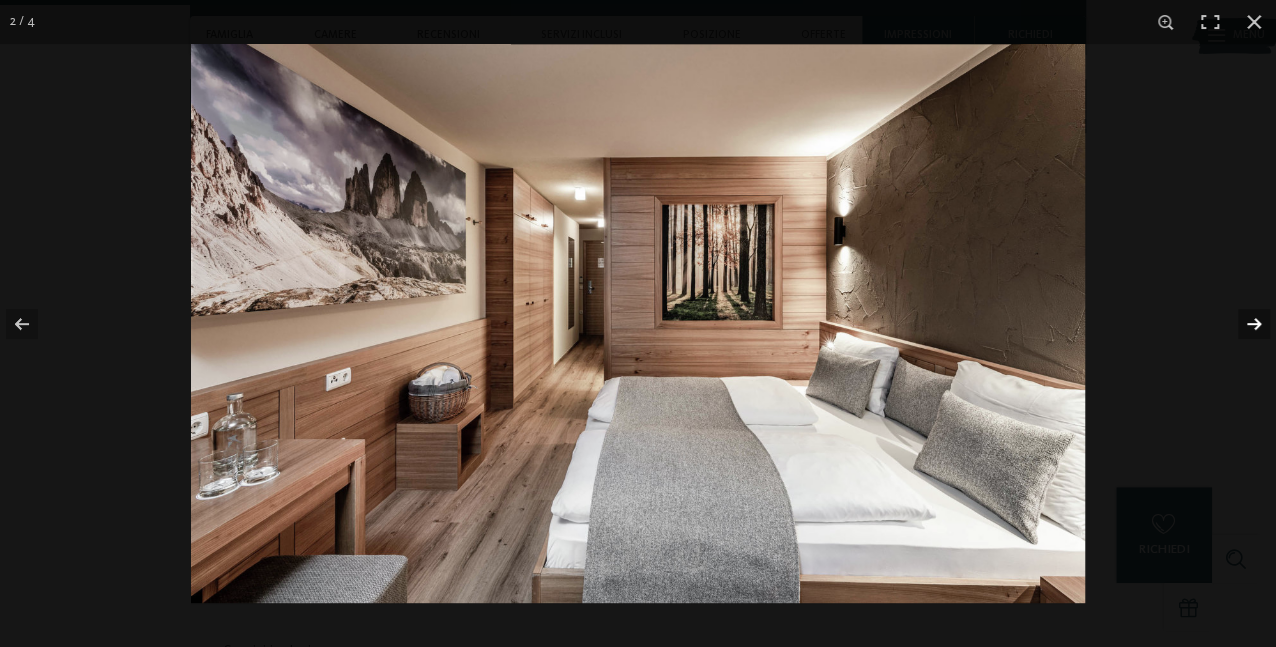 click at bounding box center (1241, 324) 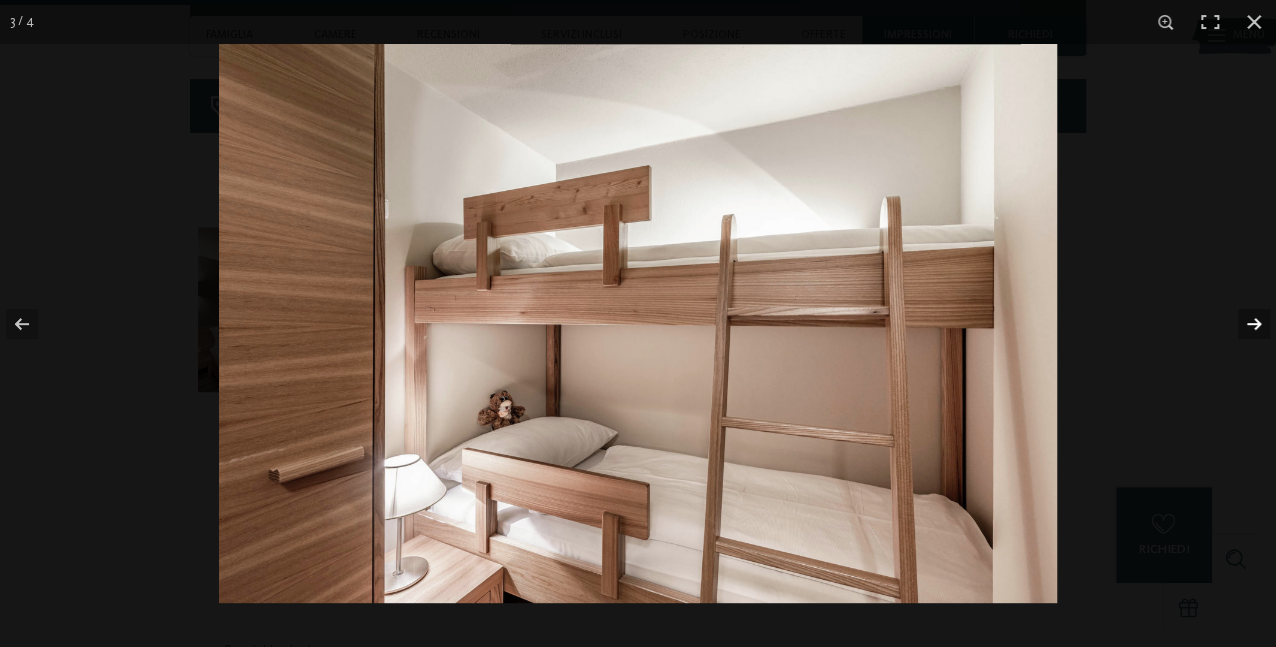 click at bounding box center (1241, 324) 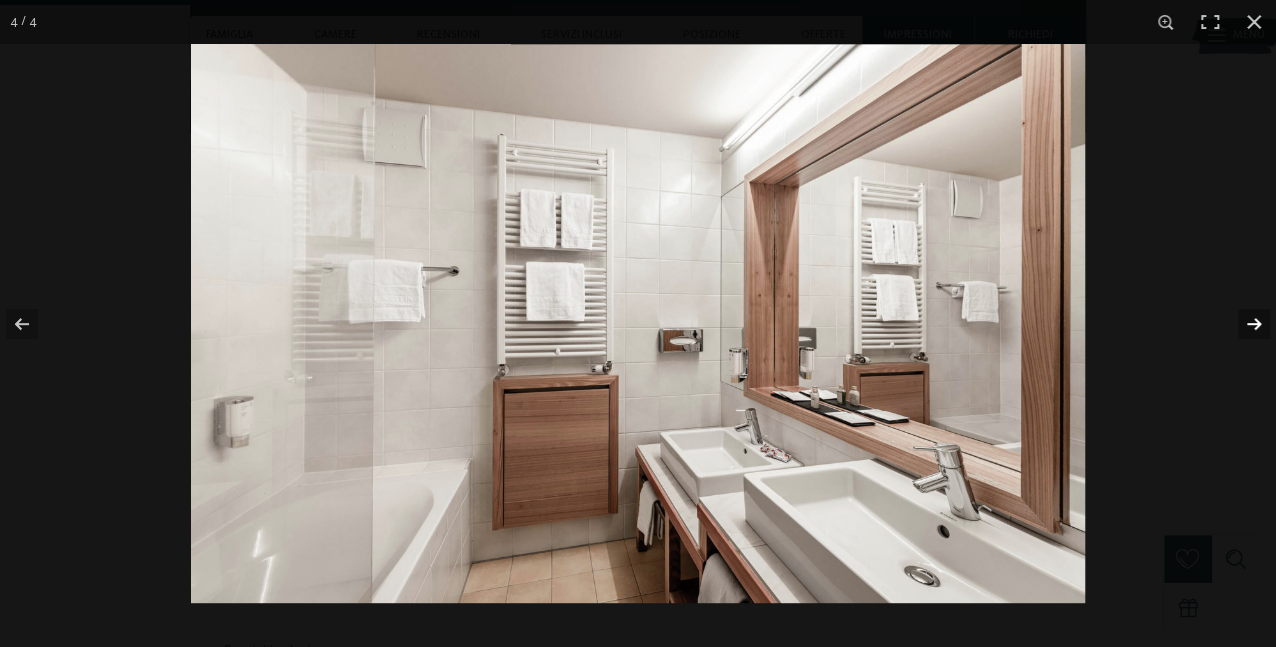 click at bounding box center (1241, 324) 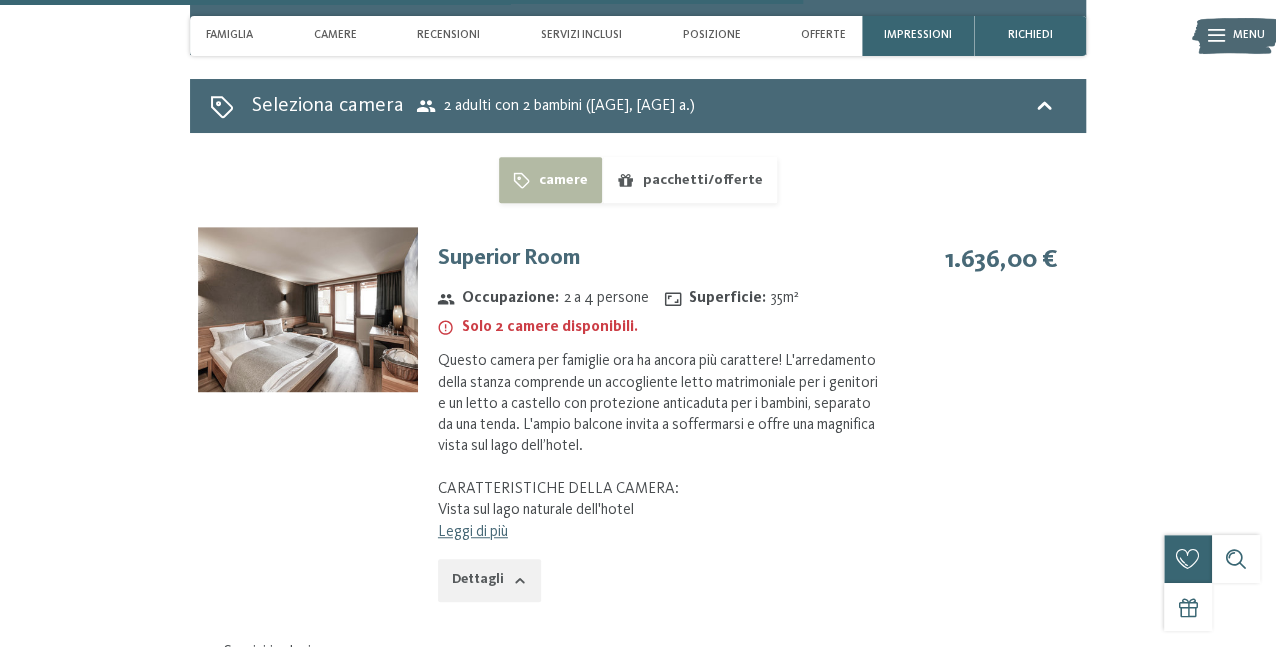 click at bounding box center [0, 0] 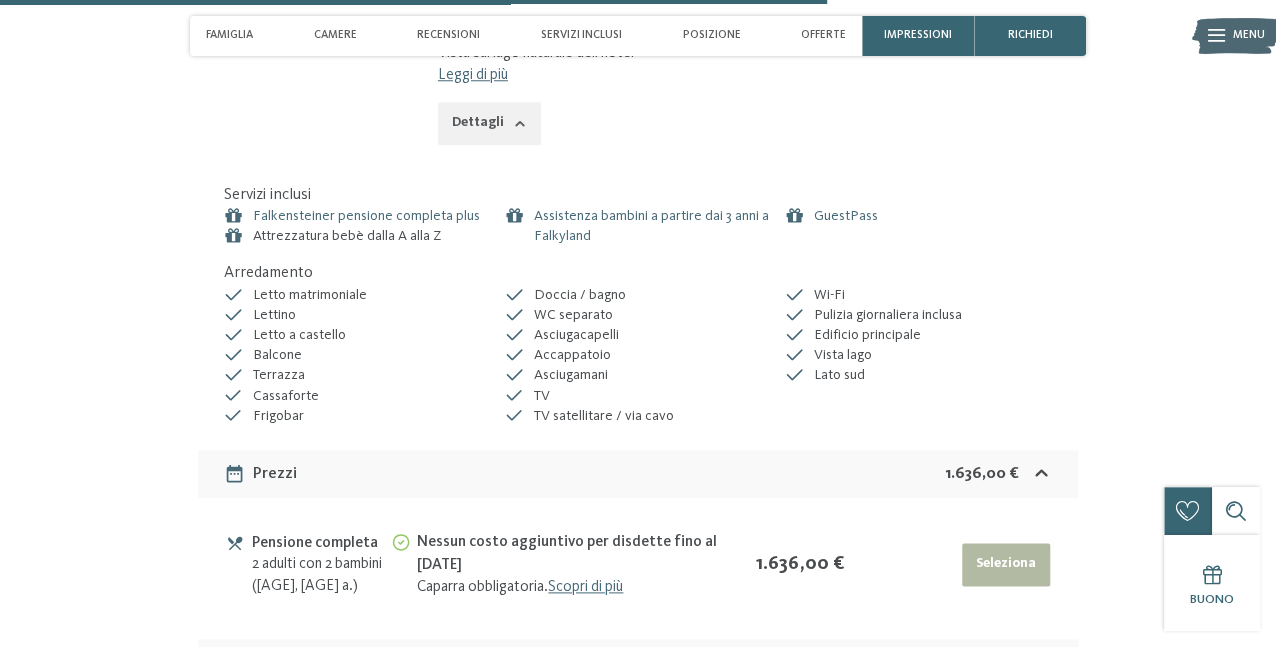 scroll, scrollTop: 4715, scrollLeft: 0, axis: vertical 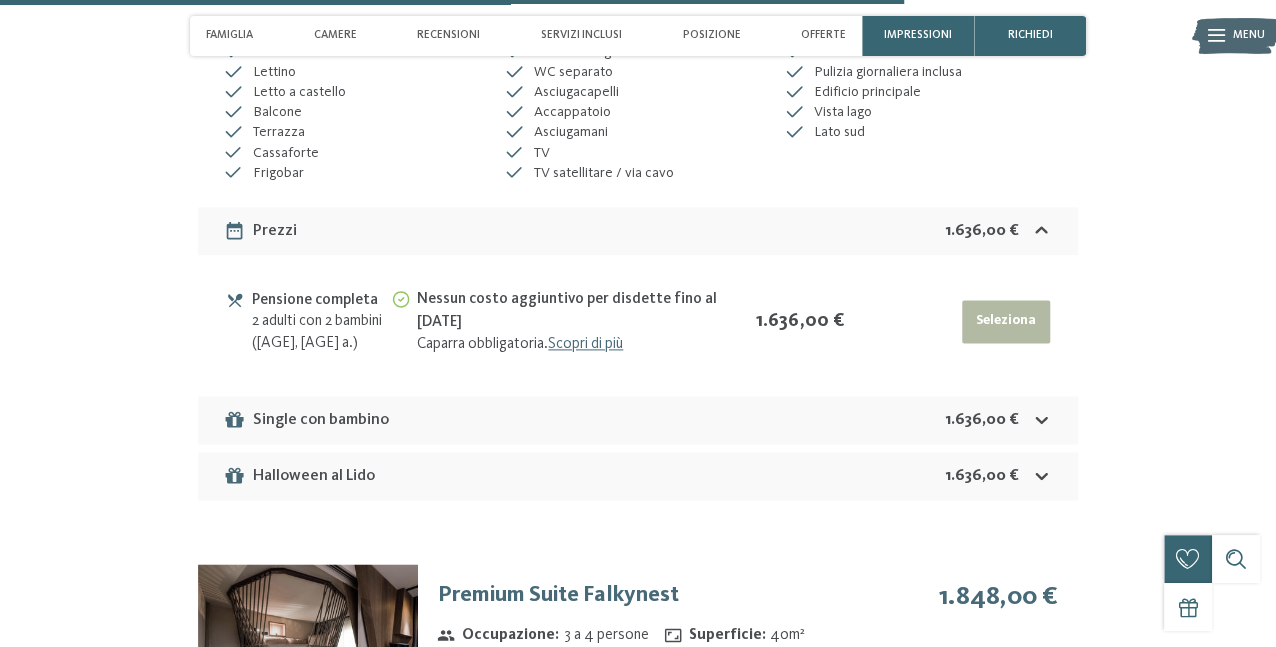 click on "Halloween al Lido 1.636,00 €" at bounding box center (638, 476) 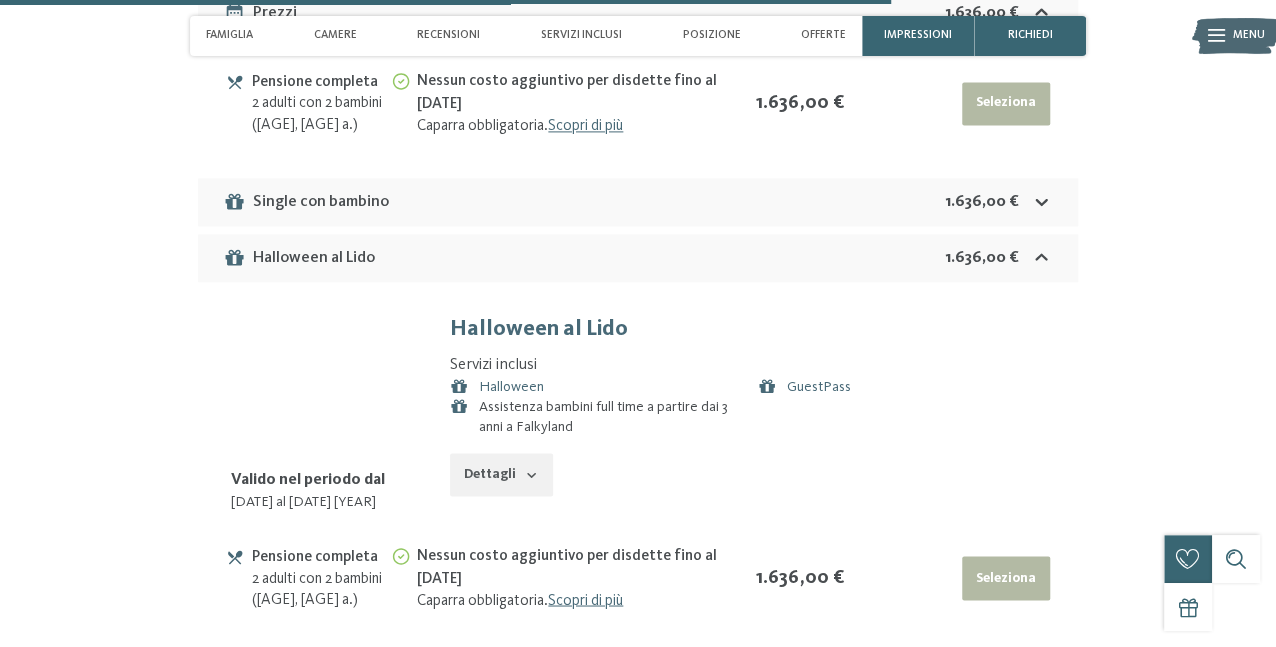 scroll, scrollTop: 5015, scrollLeft: 0, axis: vertical 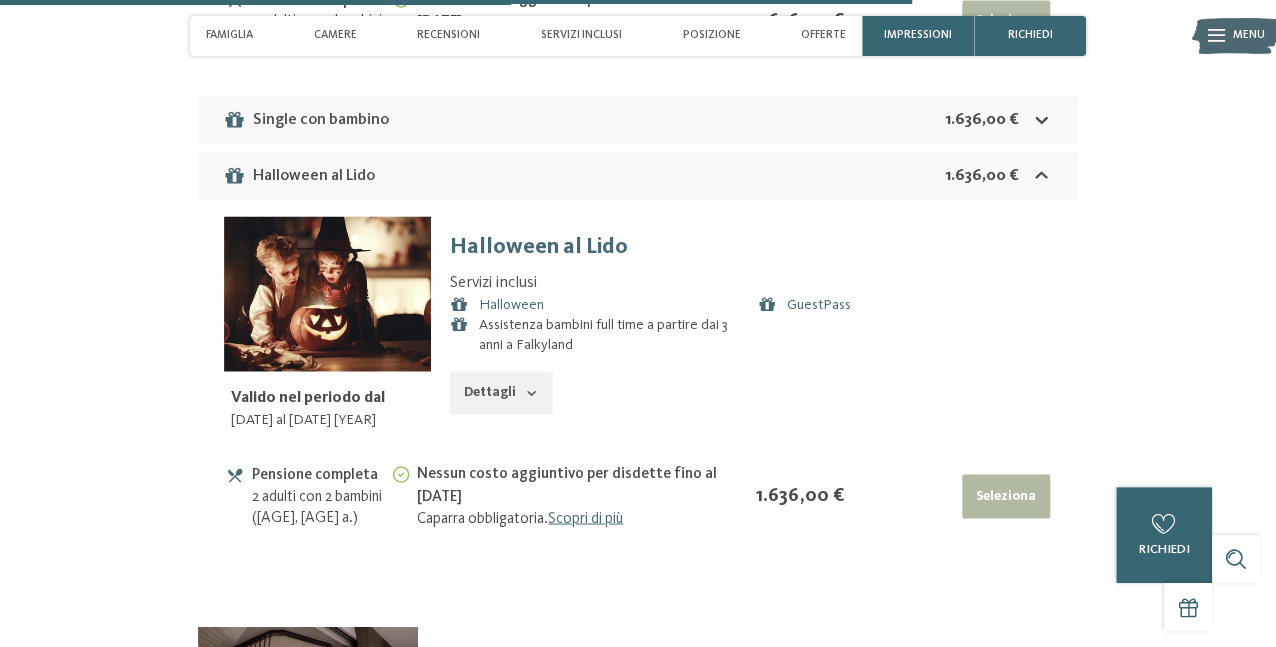 click on "Dettagli" at bounding box center [501, 393] 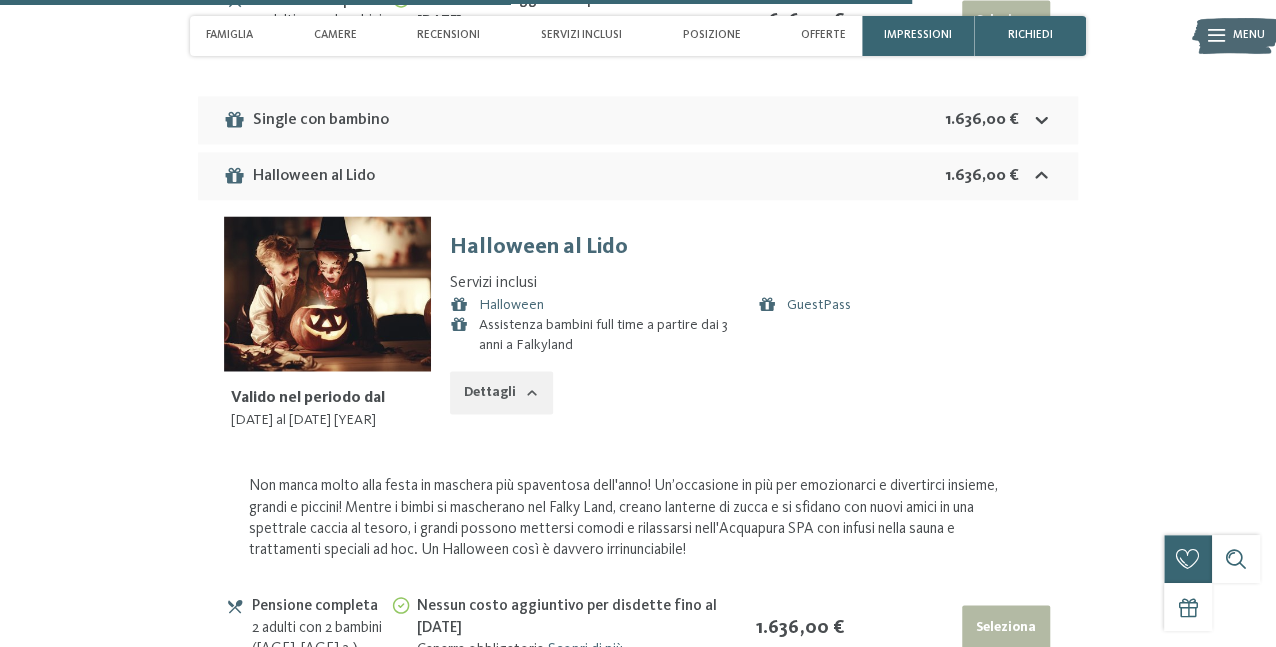click on "Dettagli" at bounding box center [501, 393] 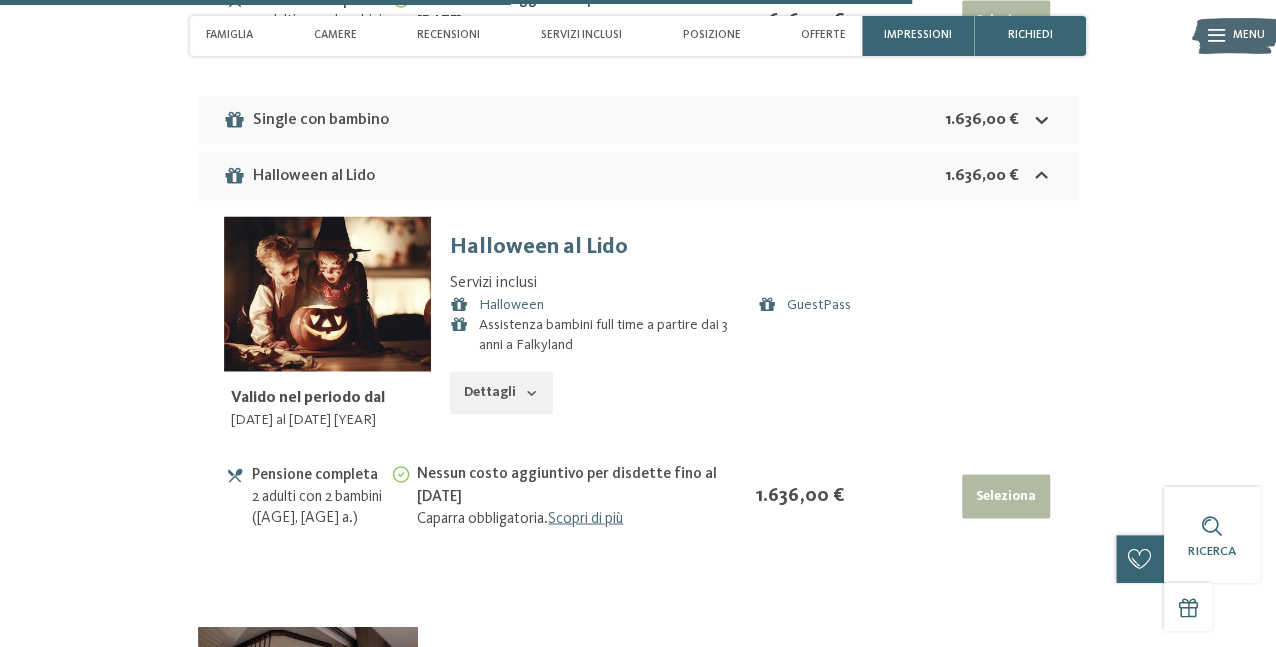 click on "Dettagli" at bounding box center [501, 393] 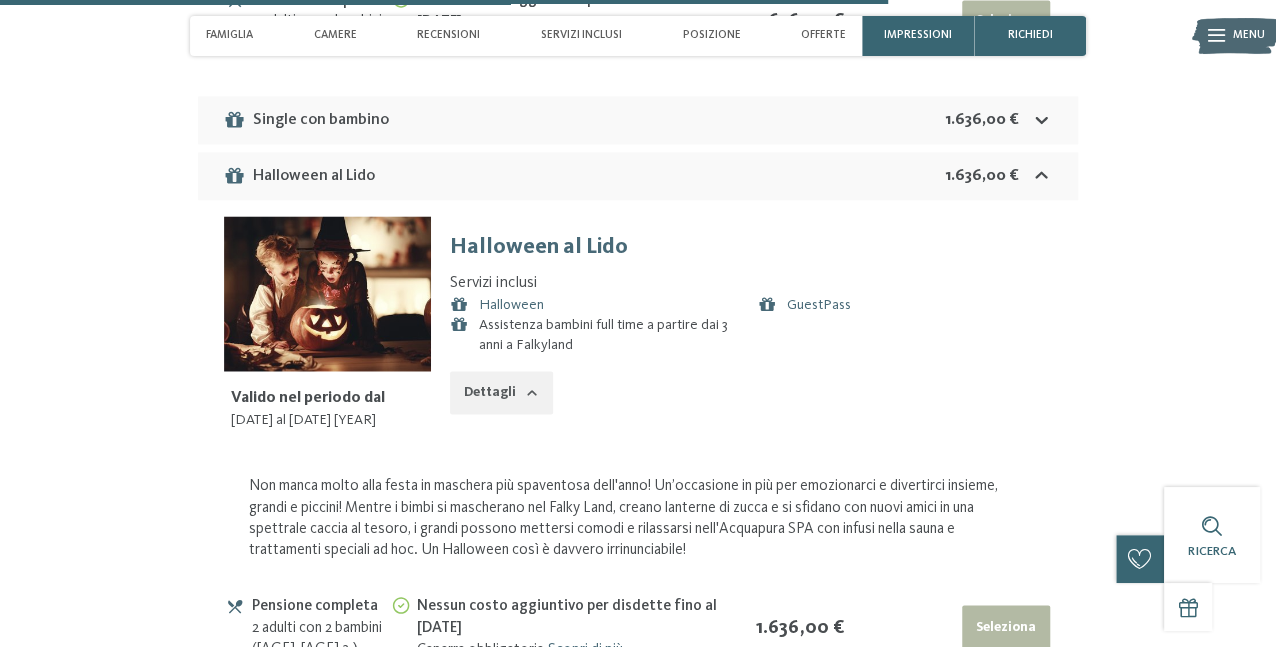 scroll, scrollTop: 4915, scrollLeft: 0, axis: vertical 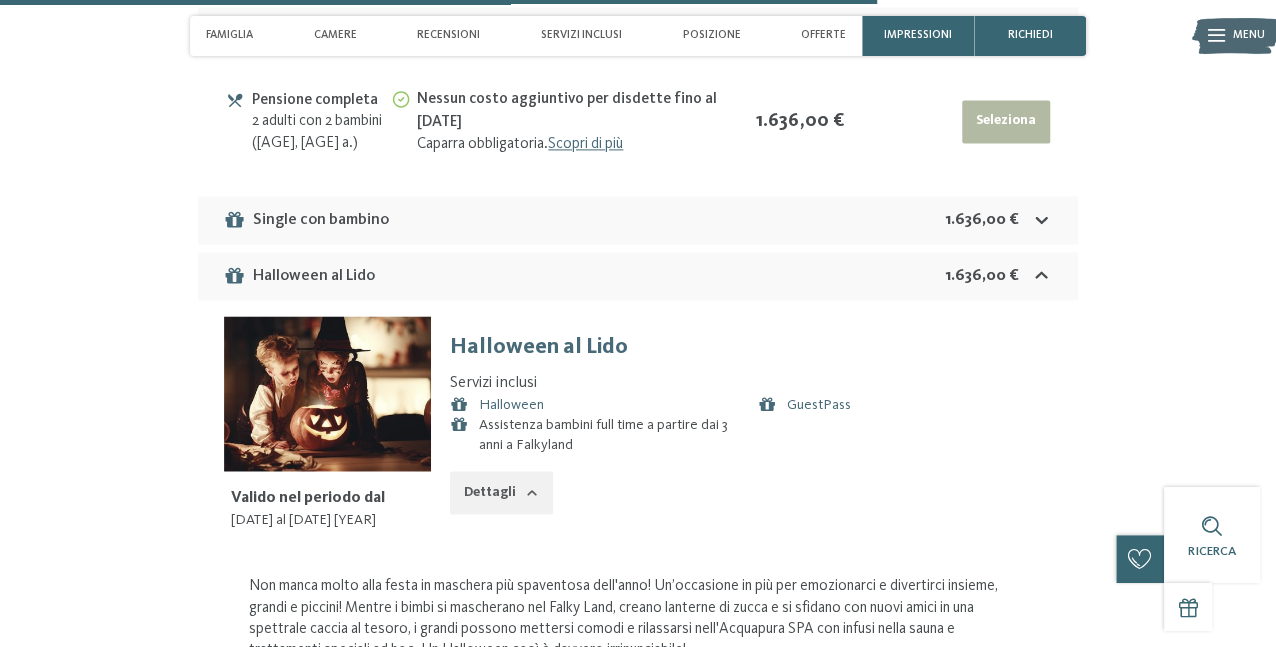 click on "Single con bambino 1.636,00 €" at bounding box center [638, 220] 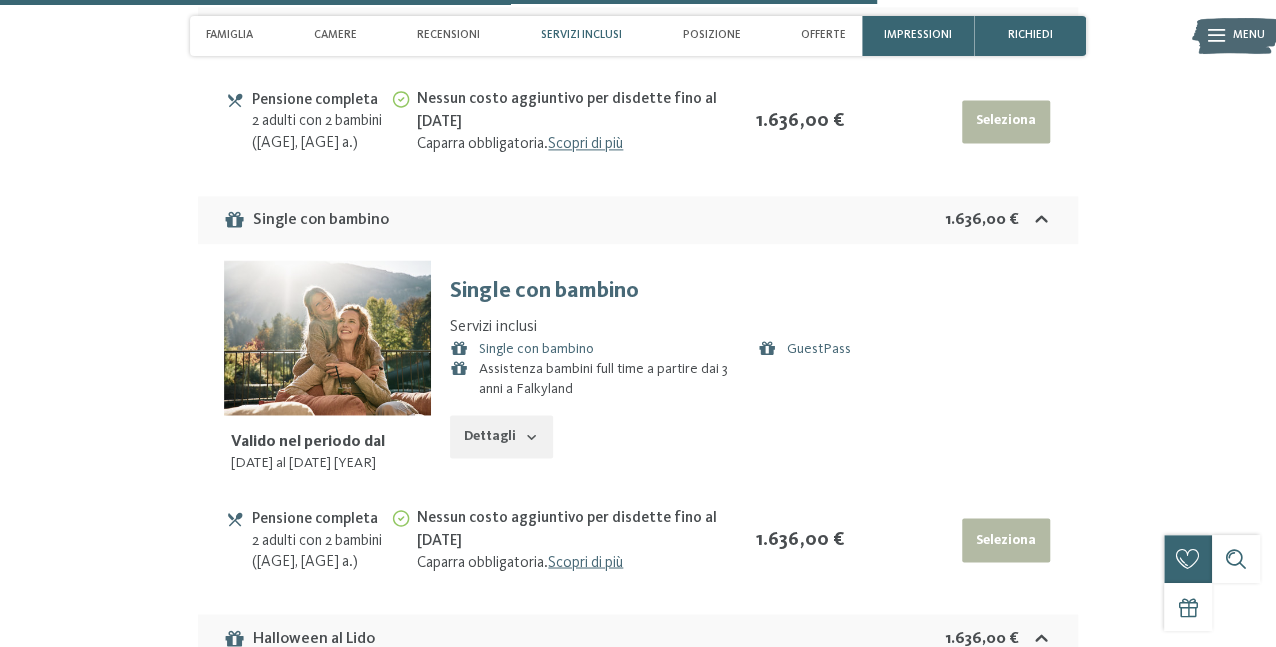click on "Servizi inclusi" at bounding box center (581, 36) 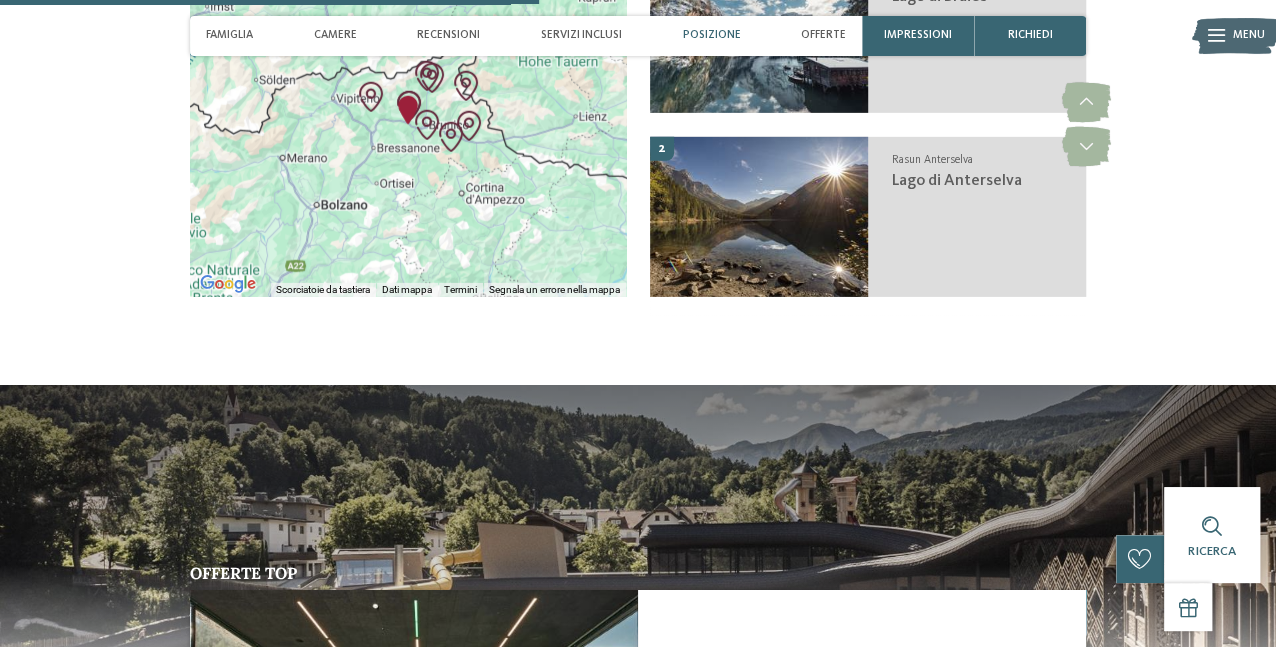 scroll, scrollTop: 3288, scrollLeft: 0, axis: vertical 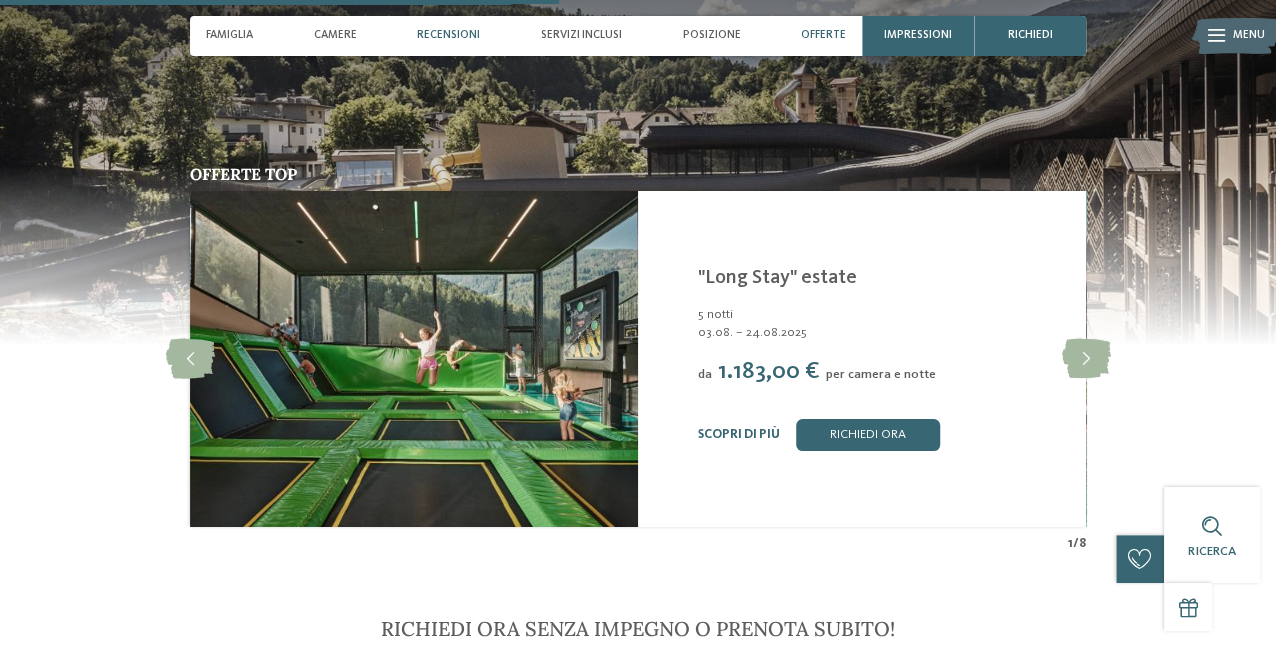 click on "Recensioni" at bounding box center [448, 35] 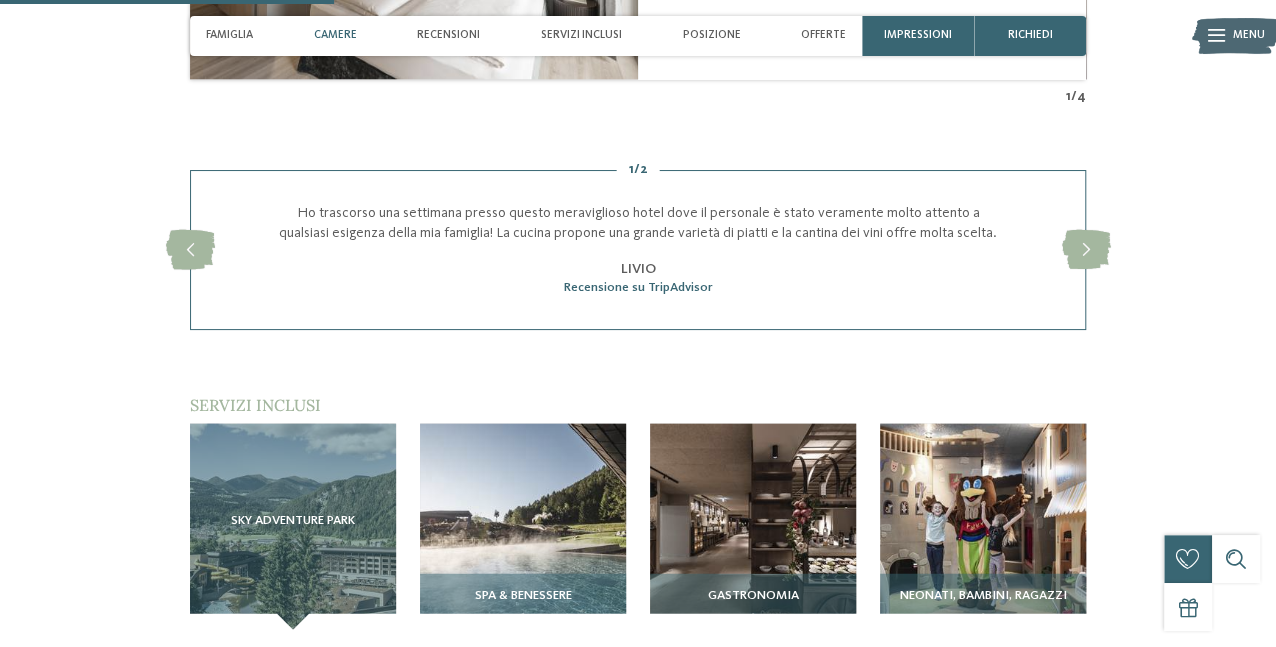 scroll, scrollTop: 1963, scrollLeft: 0, axis: vertical 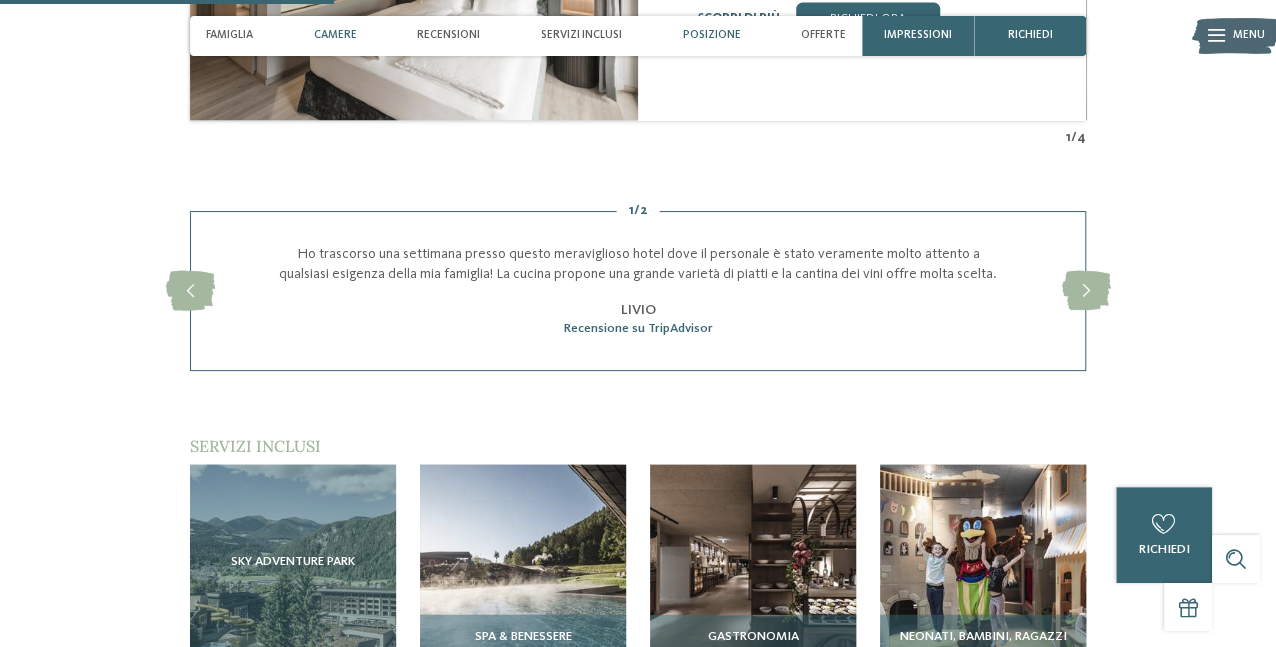 click on "Posizione" at bounding box center (711, 35) 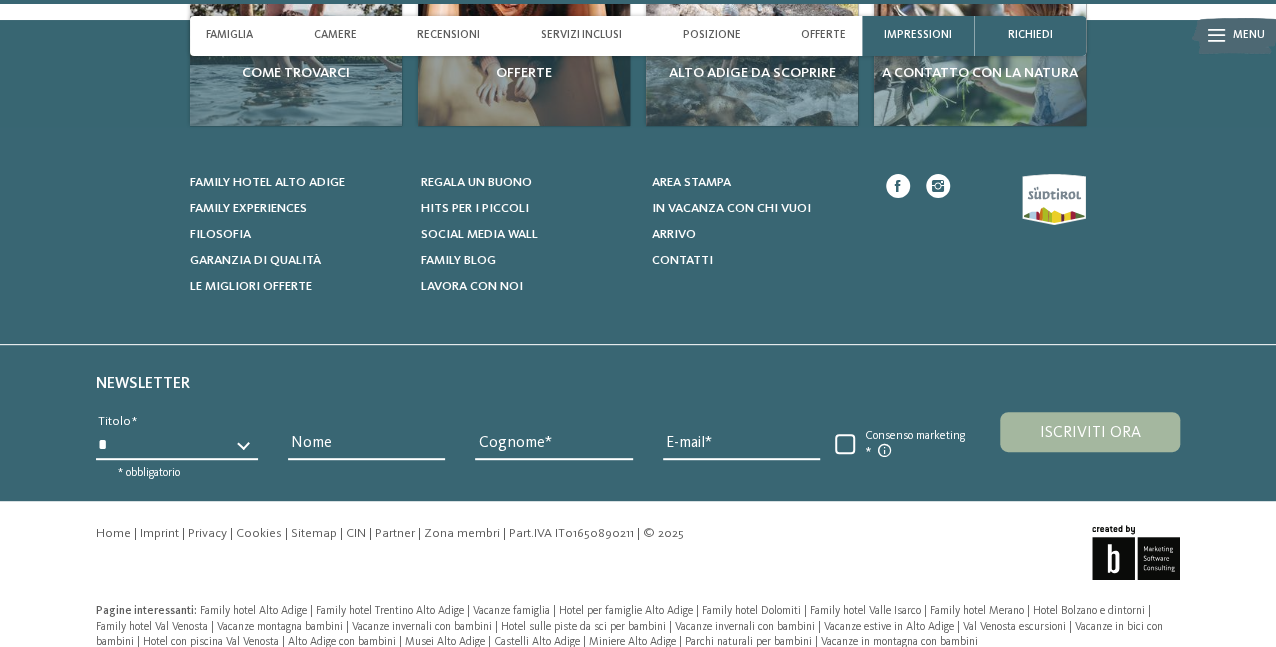 scroll, scrollTop: 7512, scrollLeft: 0, axis: vertical 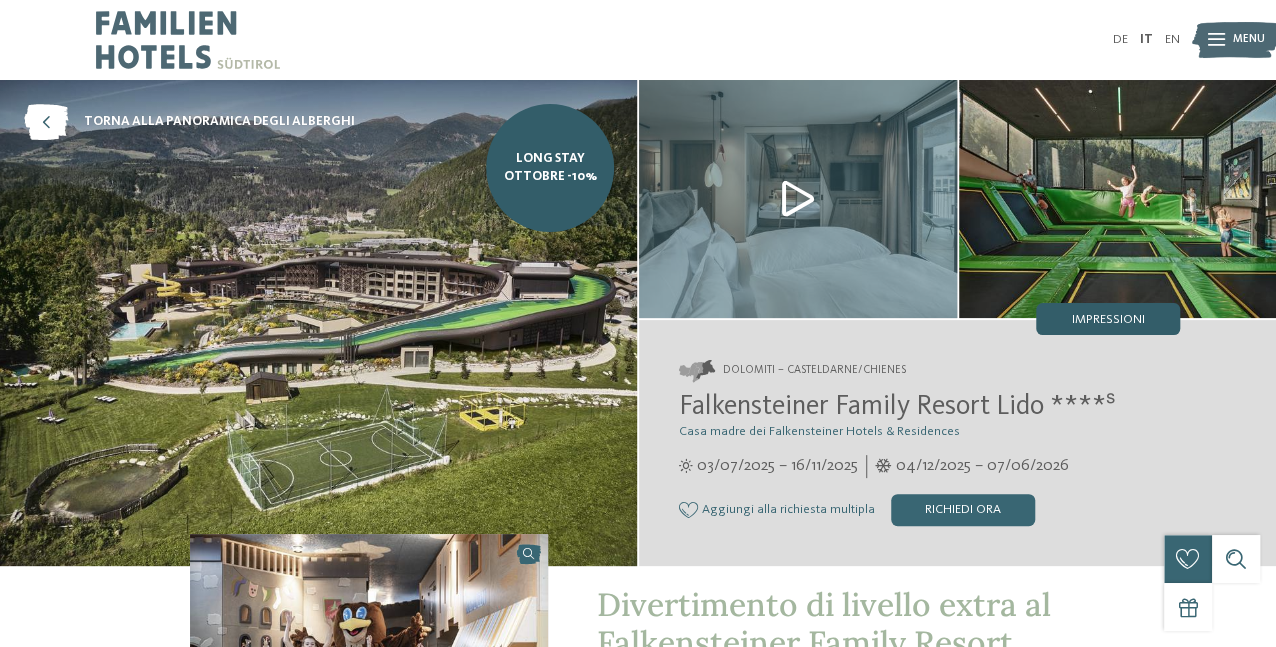 click on "Impressioni" at bounding box center [1108, 319] 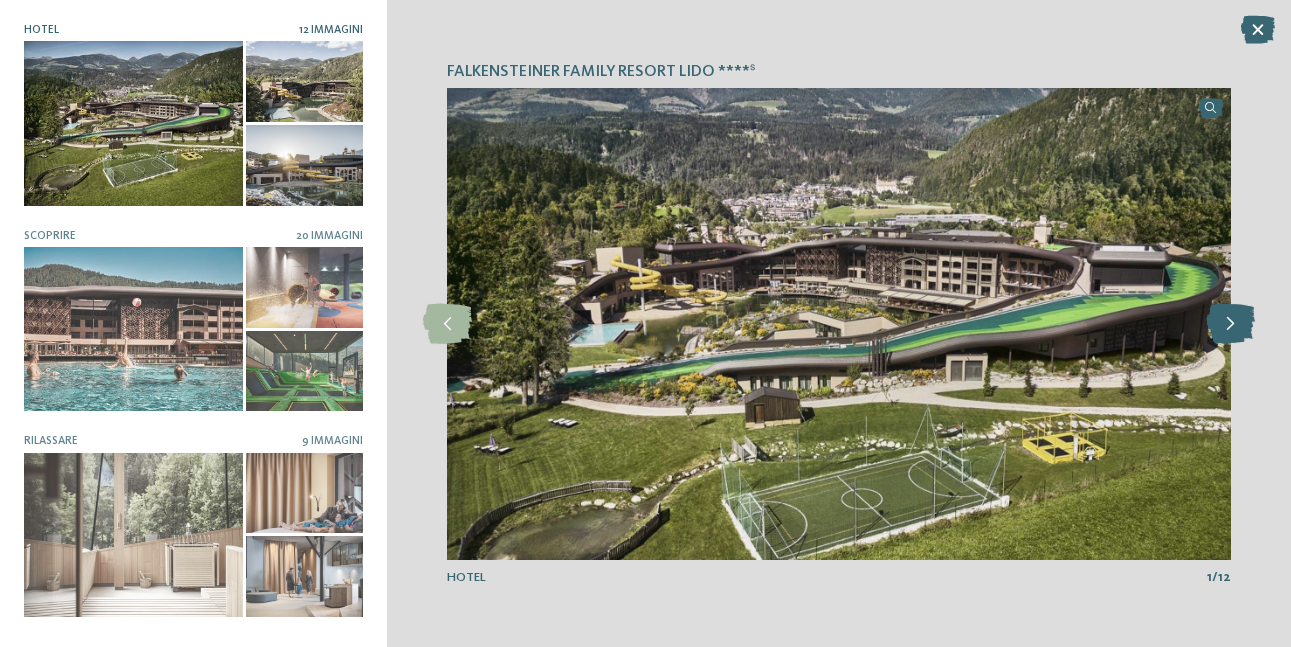 click at bounding box center (1230, 324) 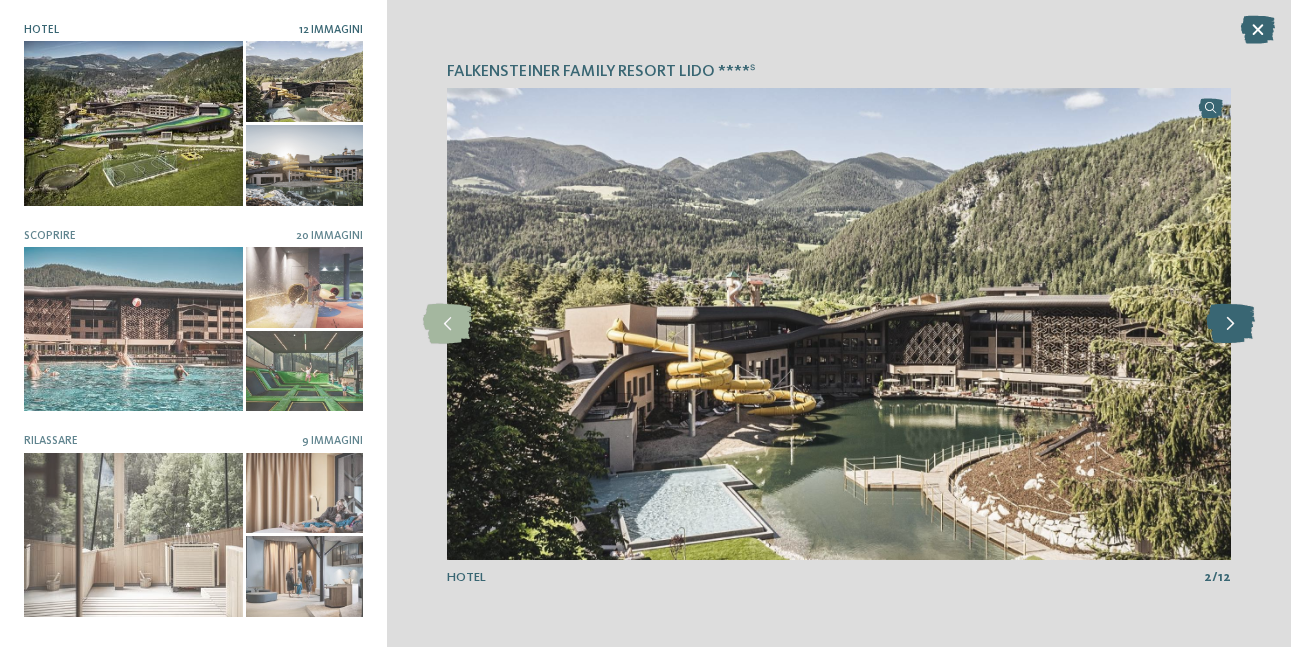 click at bounding box center (1230, 324) 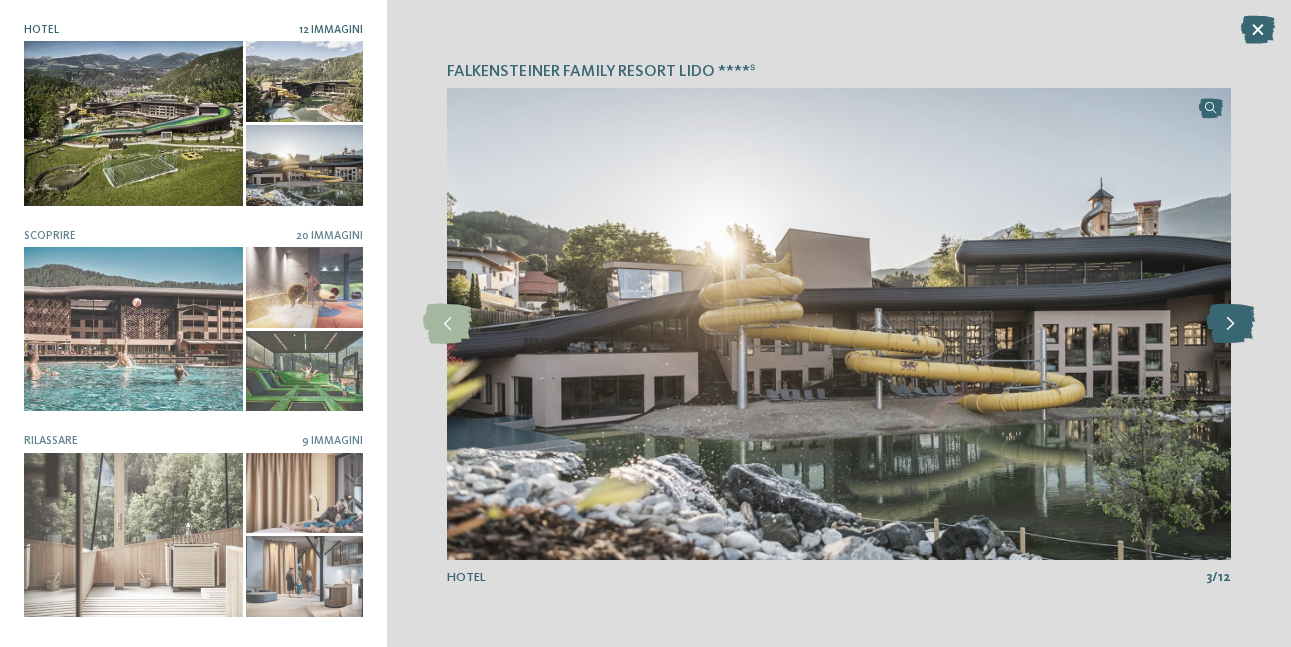 click at bounding box center (1230, 324) 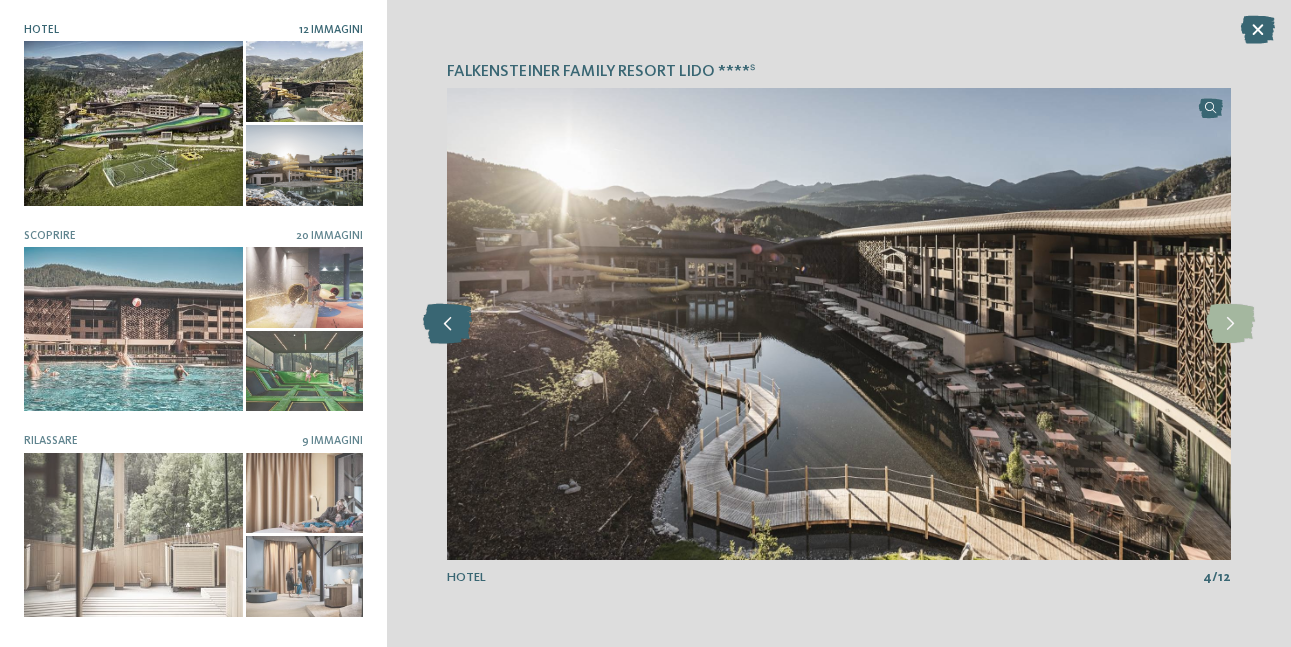 click at bounding box center [447, 324] 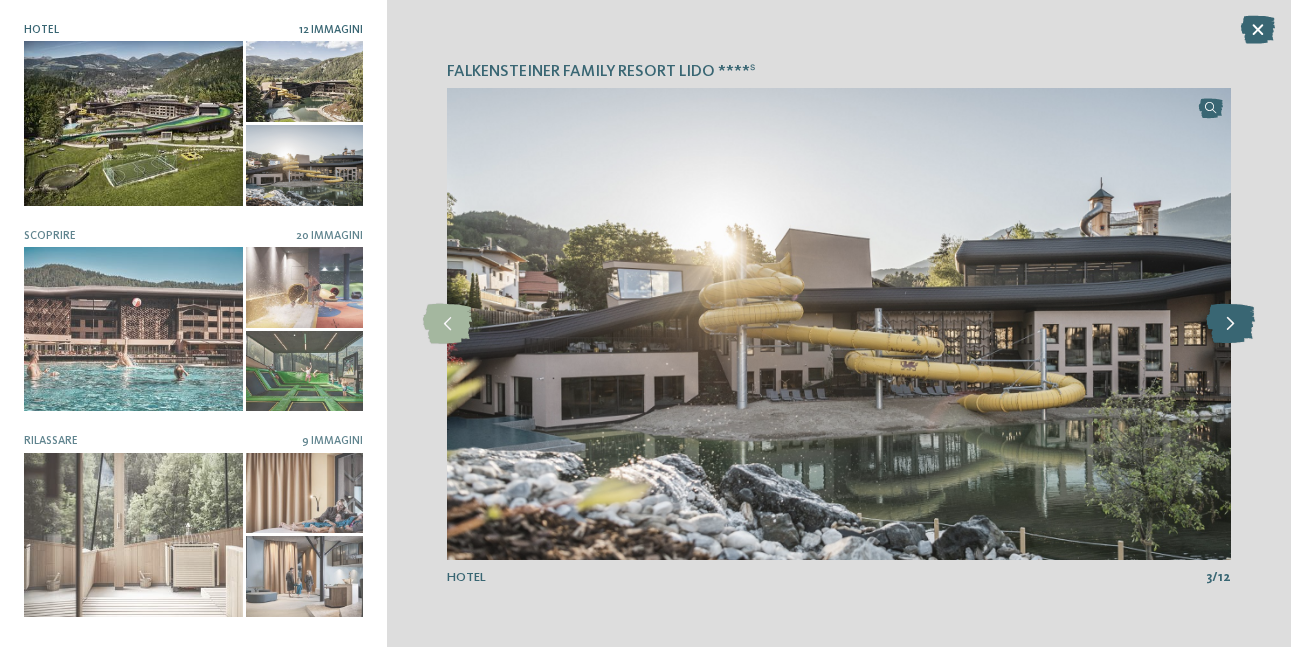 click at bounding box center (1230, 324) 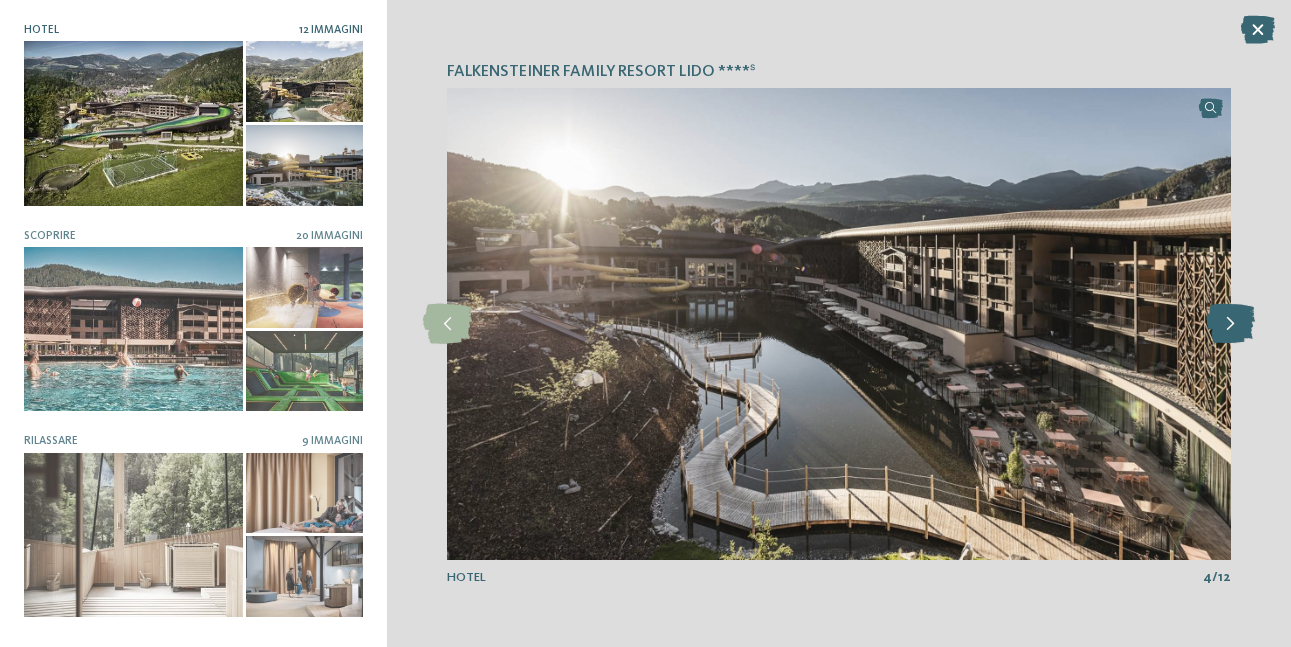 click at bounding box center [1230, 324] 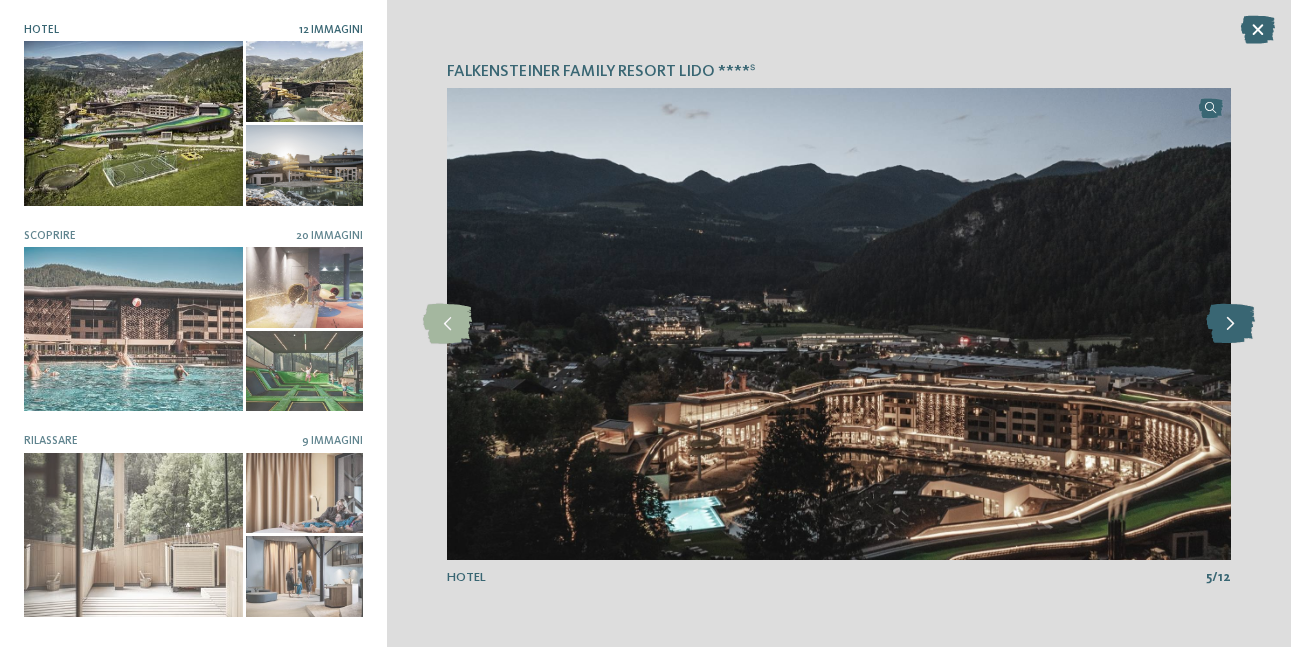 click at bounding box center (1230, 324) 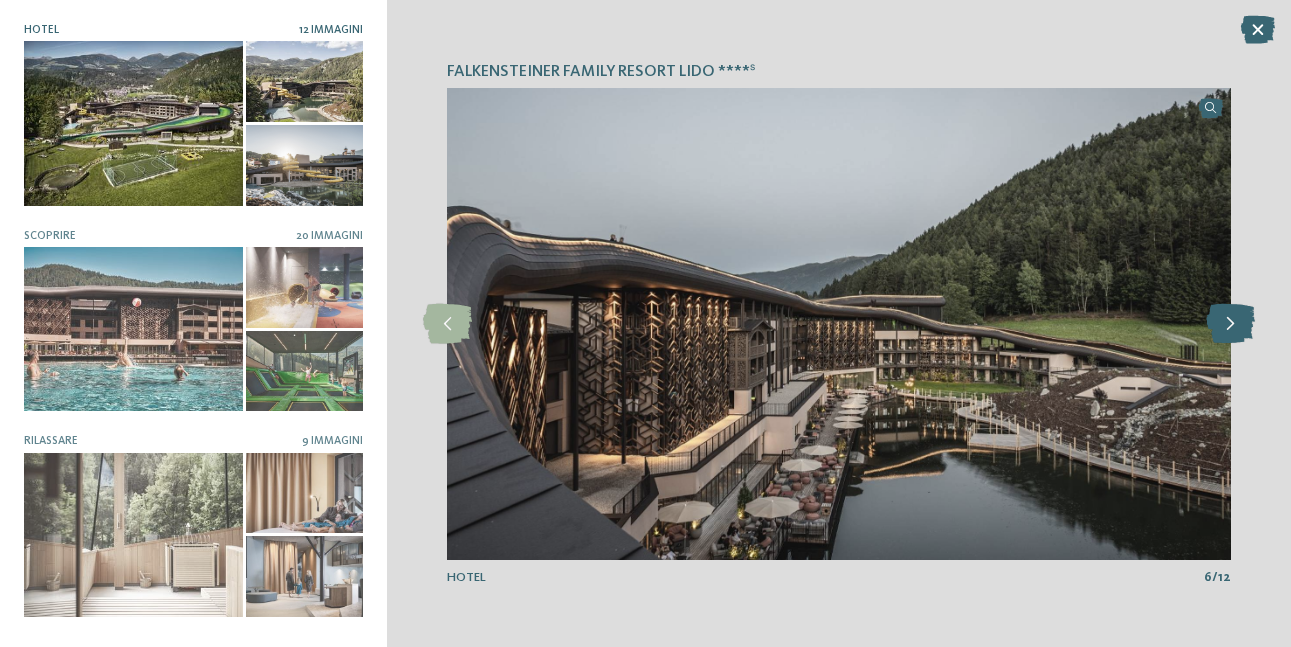click at bounding box center [1230, 324] 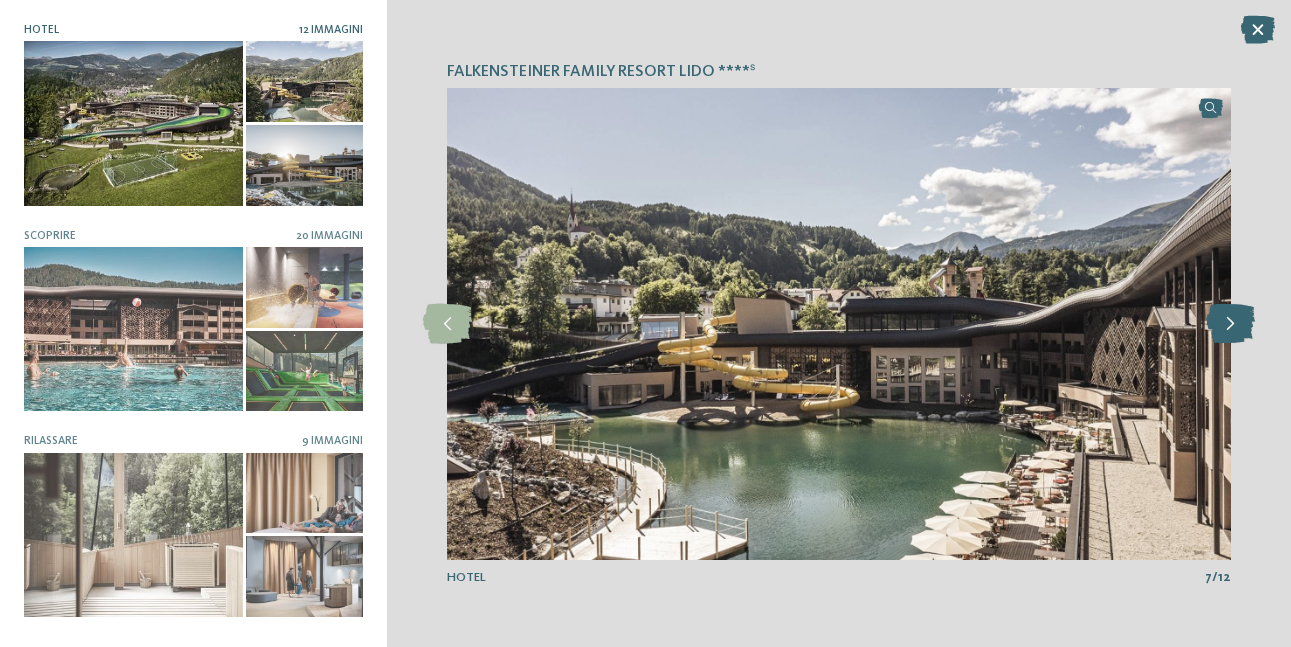 click at bounding box center [1230, 324] 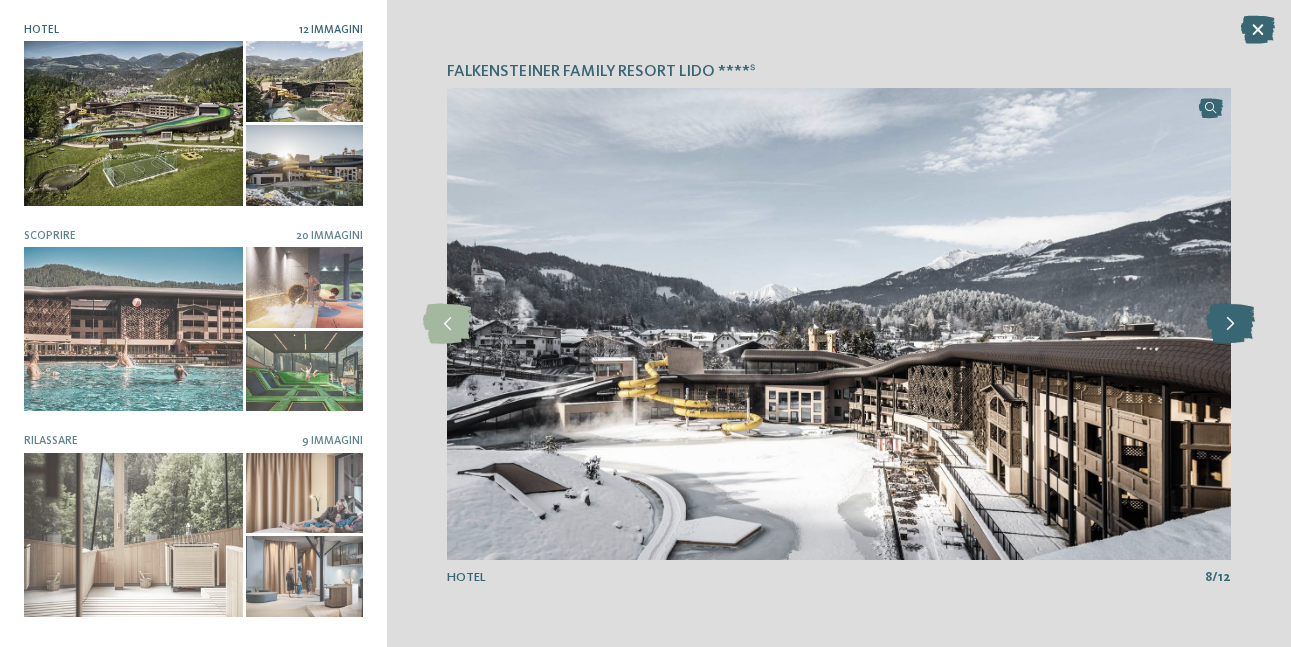click at bounding box center (1230, 324) 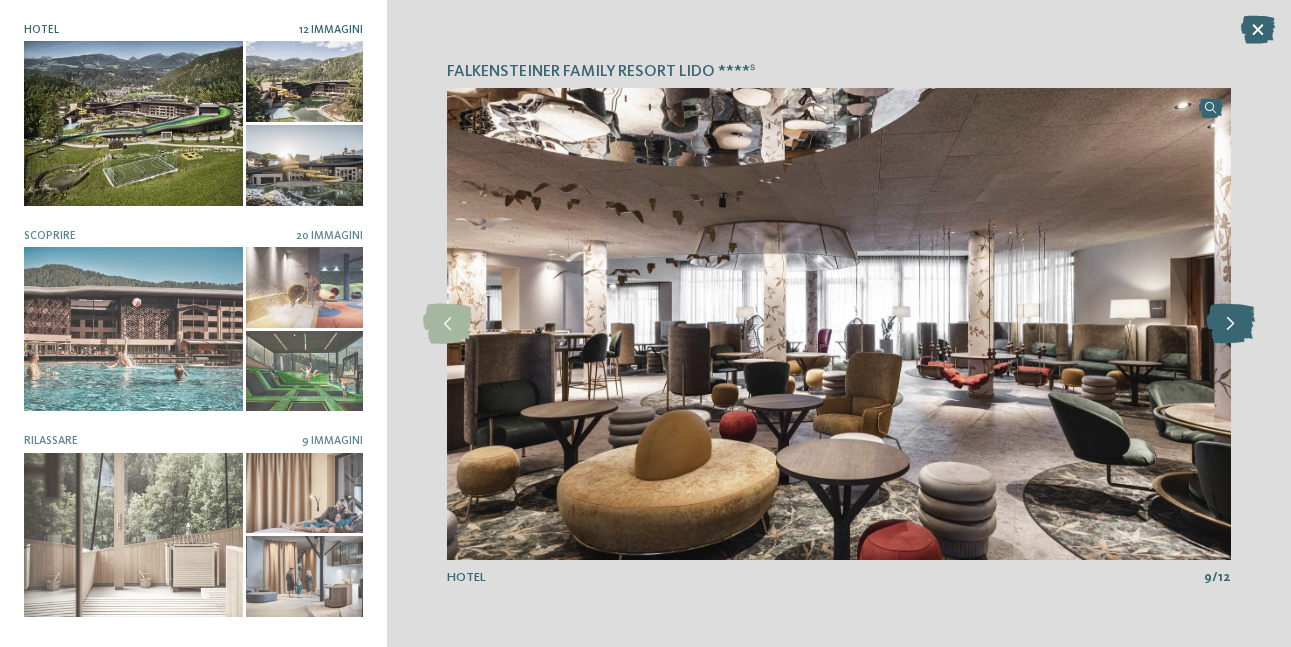 click at bounding box center (1230, 324) 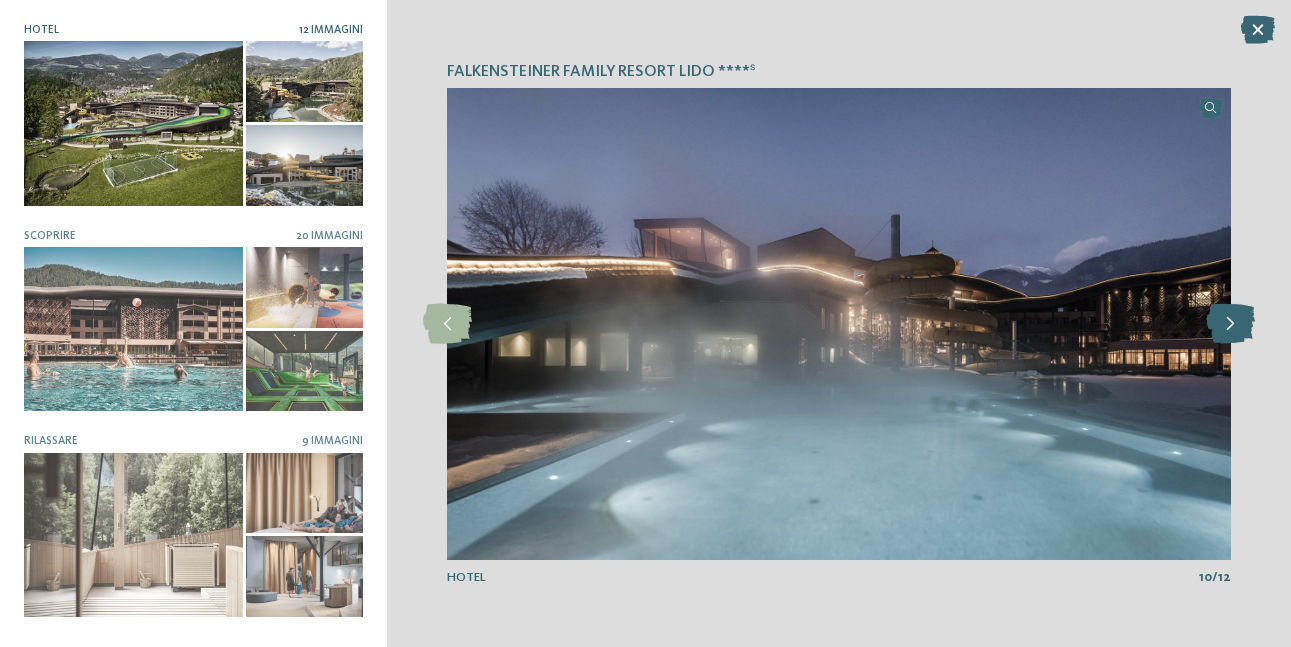 click at bounding box center (1230, 324) 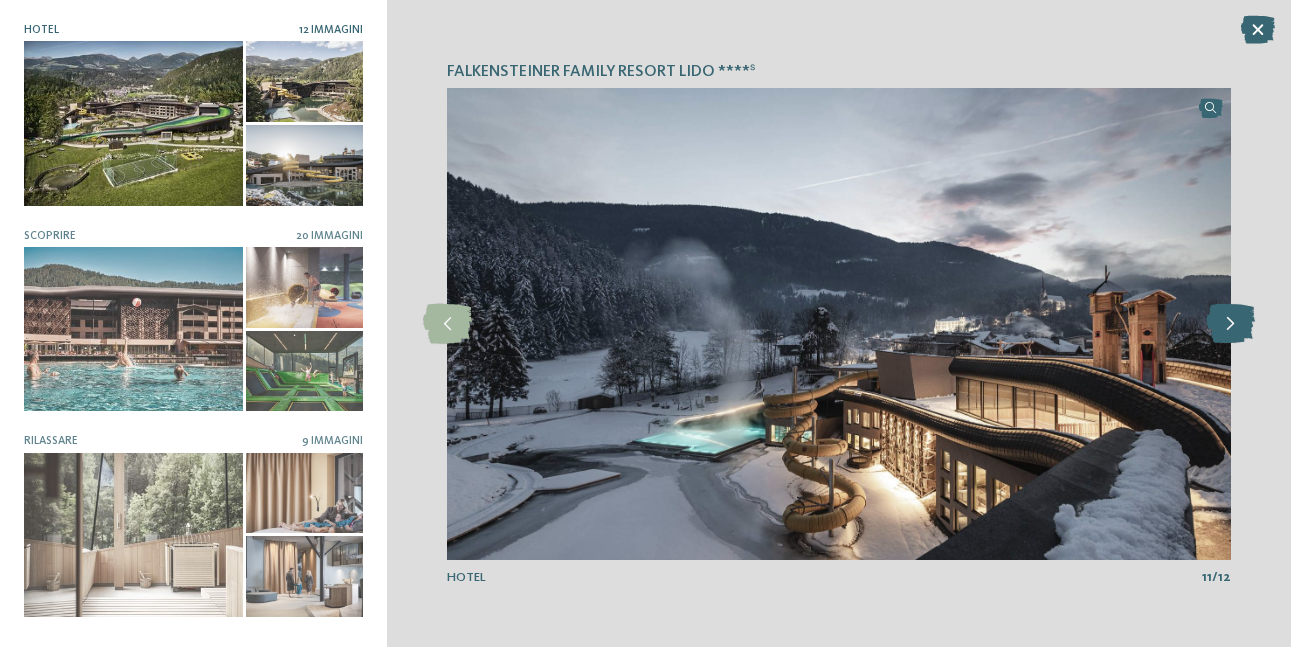 click at bounding box center [1230, 324] 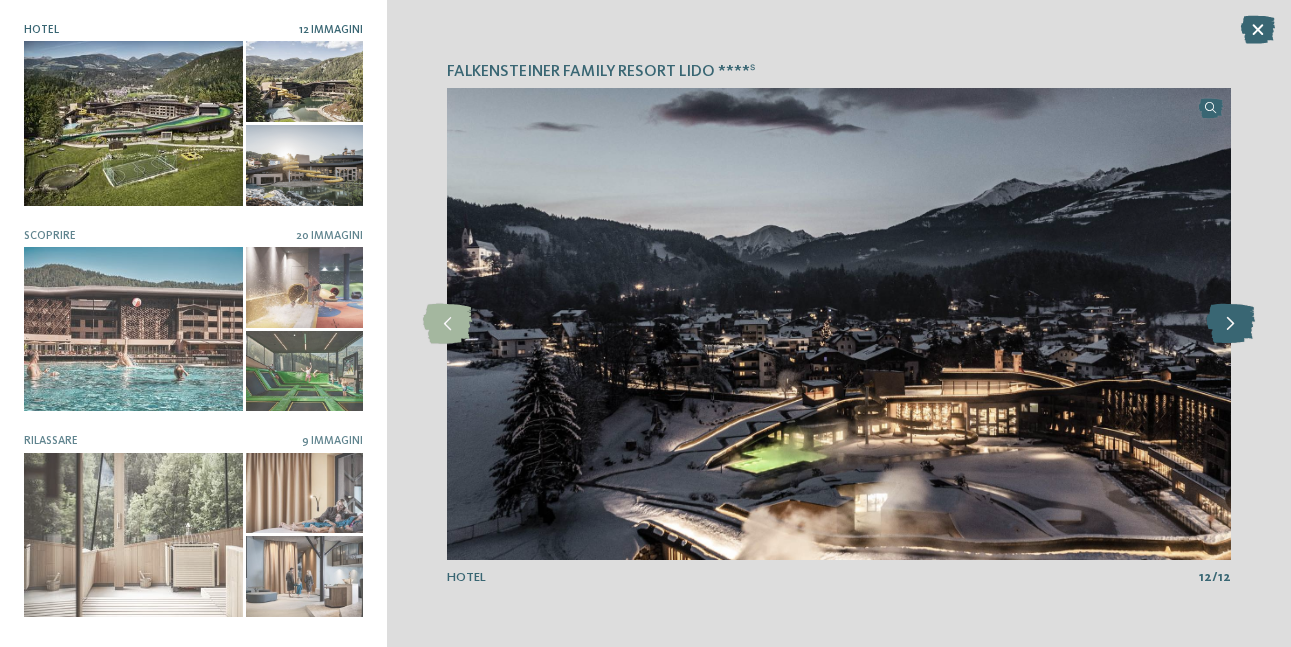 click at bounding box center [1230, 324] 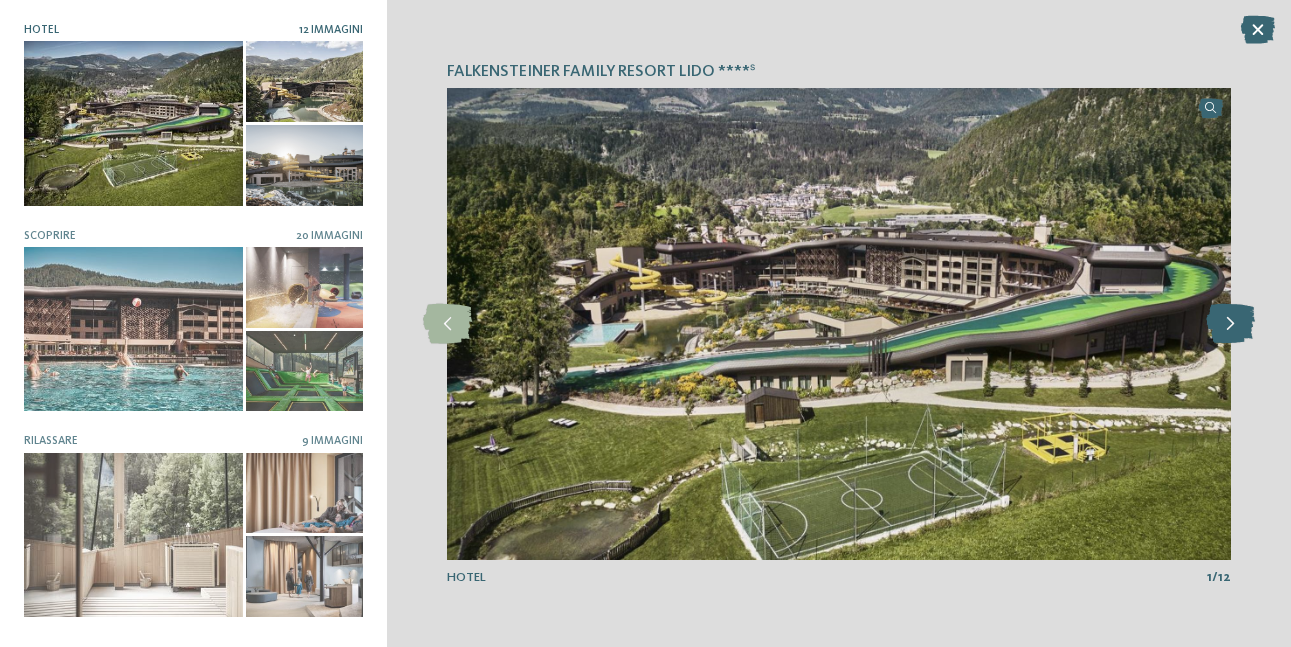 click at bounding box center [1230, 324] 